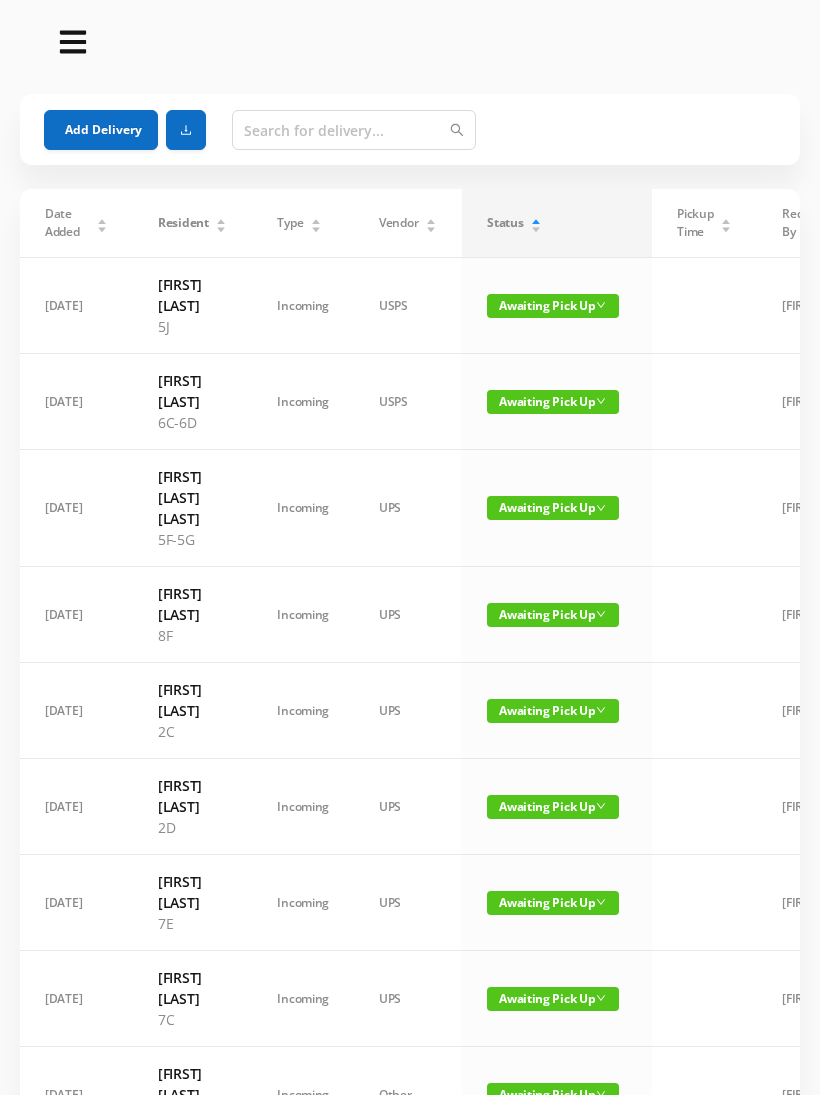 scroll, scrollTop: 1212, scrollLeft: 0, axis: vertical 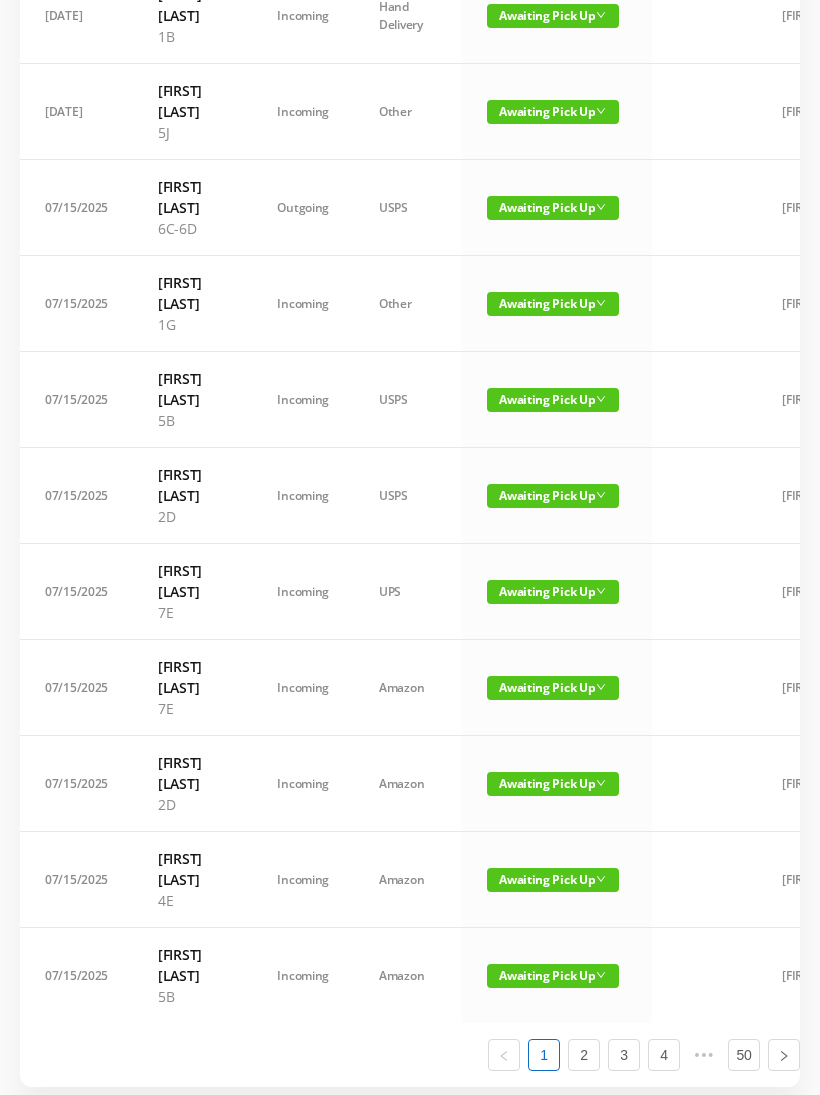 click on "Add Delivery Date Added Resident Type Vendor Status Pickup Time Received By Packages [DATE] [FIRST] [LAST] 5J Incoming USPS  Awaiting Pick Up  [CITY]  1 edit delete [DATE] [FIRST] [LAST] 6C-6D Incoming USPS  Awaiting Pick Up  [CITY]  1 edit delete [DATE] [FIRST] [LAST] 5F-5G Incoming UPS  Awaiting Pick Up  [CITY]  1 edit delete [DATE] [FIRST] [LAST] 8F Incoming UPS  Awaiting Pick Up  [CITY]  2 edit delete [DATE] [FIRST] [LAST] 2C Incoming UPS  Awaiting Pick Up  [CITY]  1 edit delete [DATE] [FIRST] [LAST] 2D Incoming UPS  Awaiting Pick Up  [CITY]  1 edit delete [DATE] [FIRST] [LAST] 7E Incoming UPS  Awaiting Pick Up  [CITY]  1 edit delete [DATE] [FIRST] [LAST] 7C Incoming UPS  Awaiting Pick Up  [CITY]  1 edit delete [DATE] [FIRST] [LAST] 6H Incoming Other  Awaiting Pick Up  [CITY]  1 edit delete [DATE] [FIRST] [LAST] 1B Incoming Hand Delivery  Awaiting Pick Up  [CITY]  1 edit delete [DATE] [FIRST] [LAST] 5J Incoming Other  Awaiting Pick Up  [CITY]  1 edit delete 6C-6D 1 1" at bounding box center [410, -1] 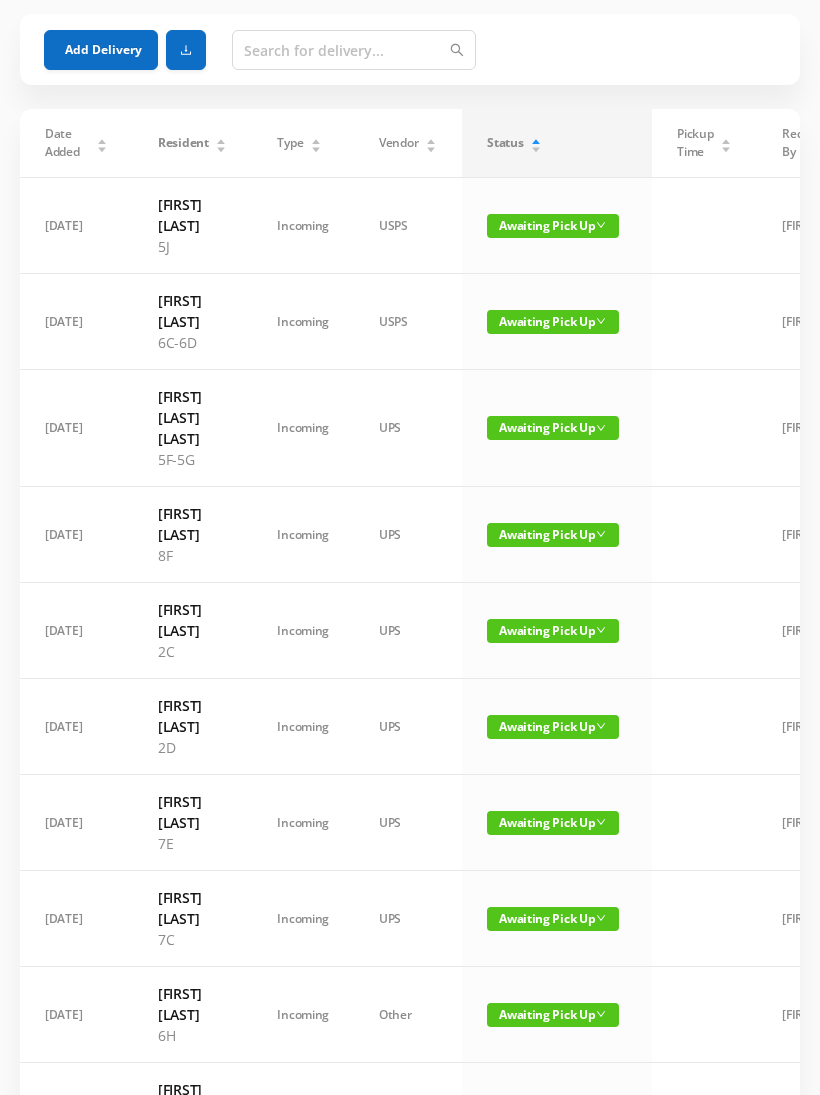 scroll, scrollTop: 0, scrollLeft: 0, axis: both 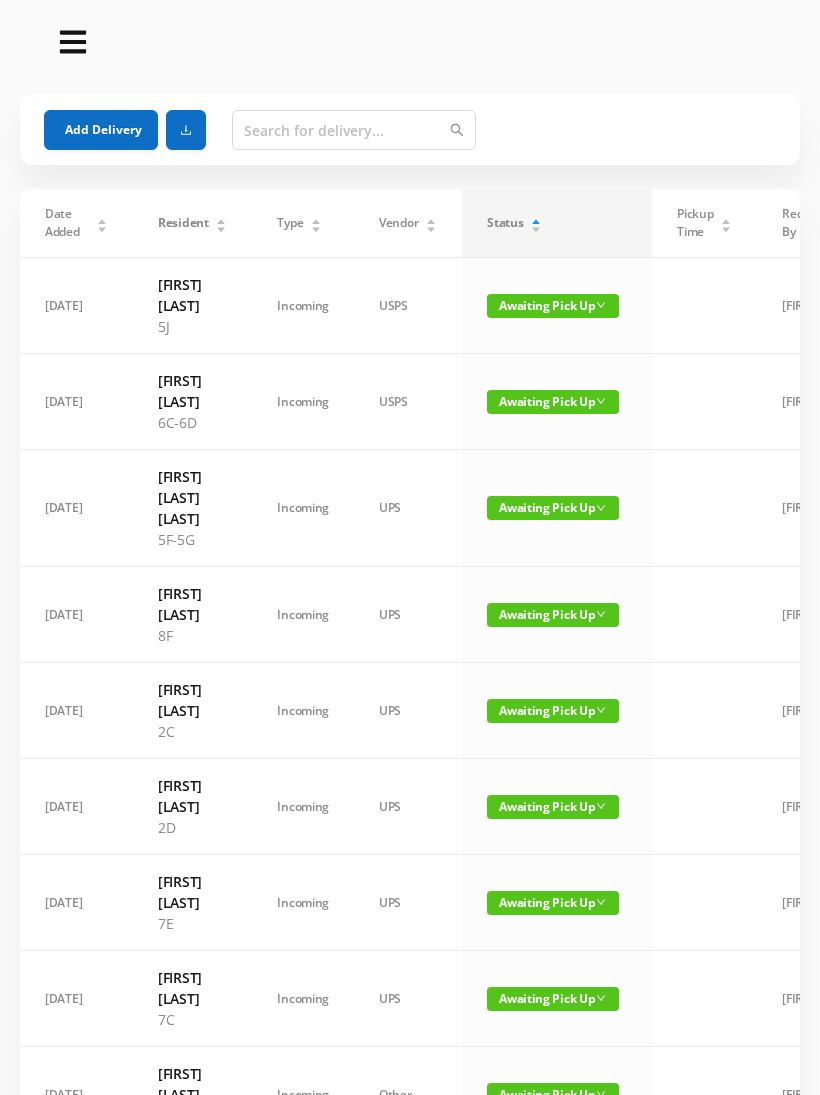 click on "Awaiting Pick Up" at bounding box center (553, 508) 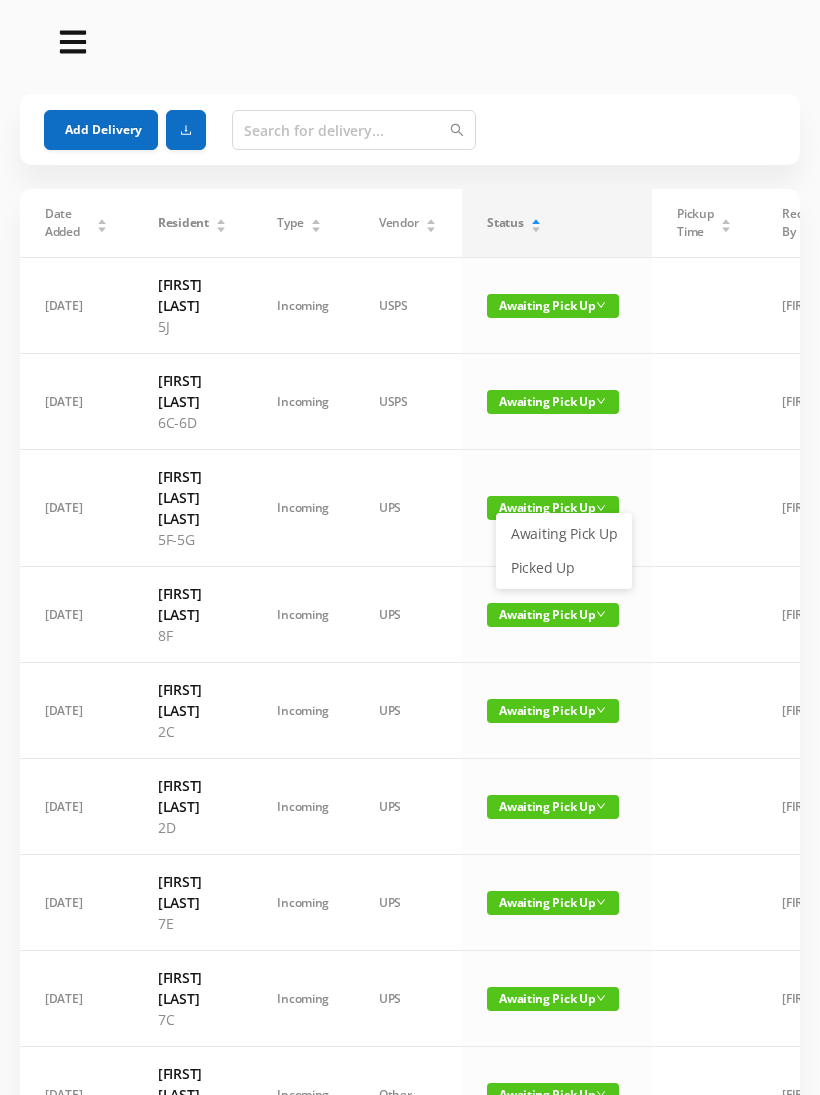 click on "Picked Up" at bounding box center (564, 568) 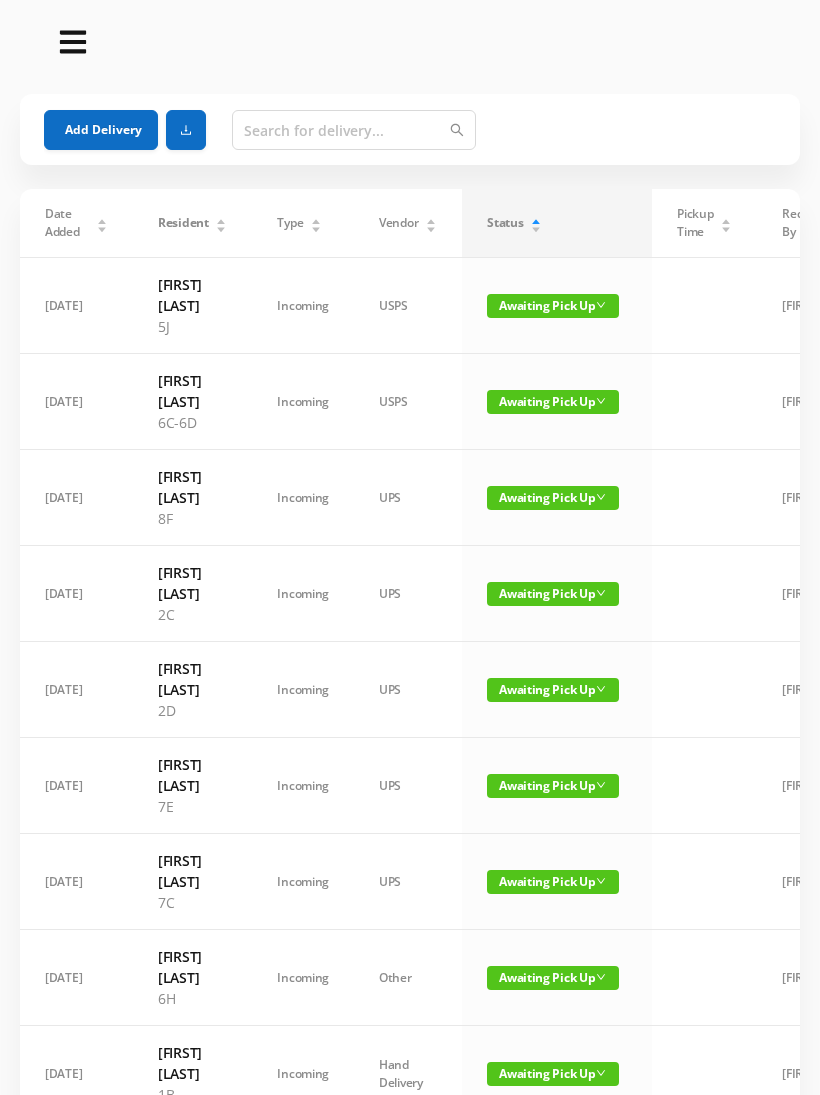 click on "Awaiting Pick Up" at bounding box center [553, 402] 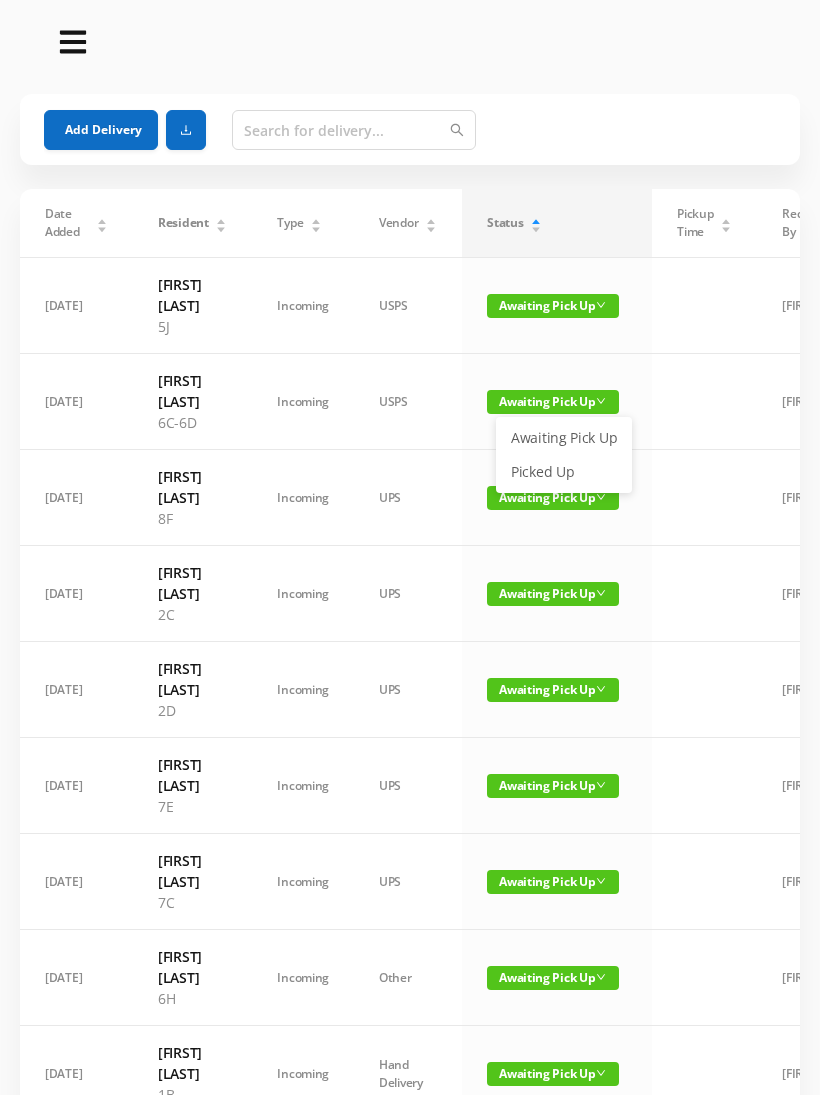 click on "Picked Up" at bounding box center [564, 472] 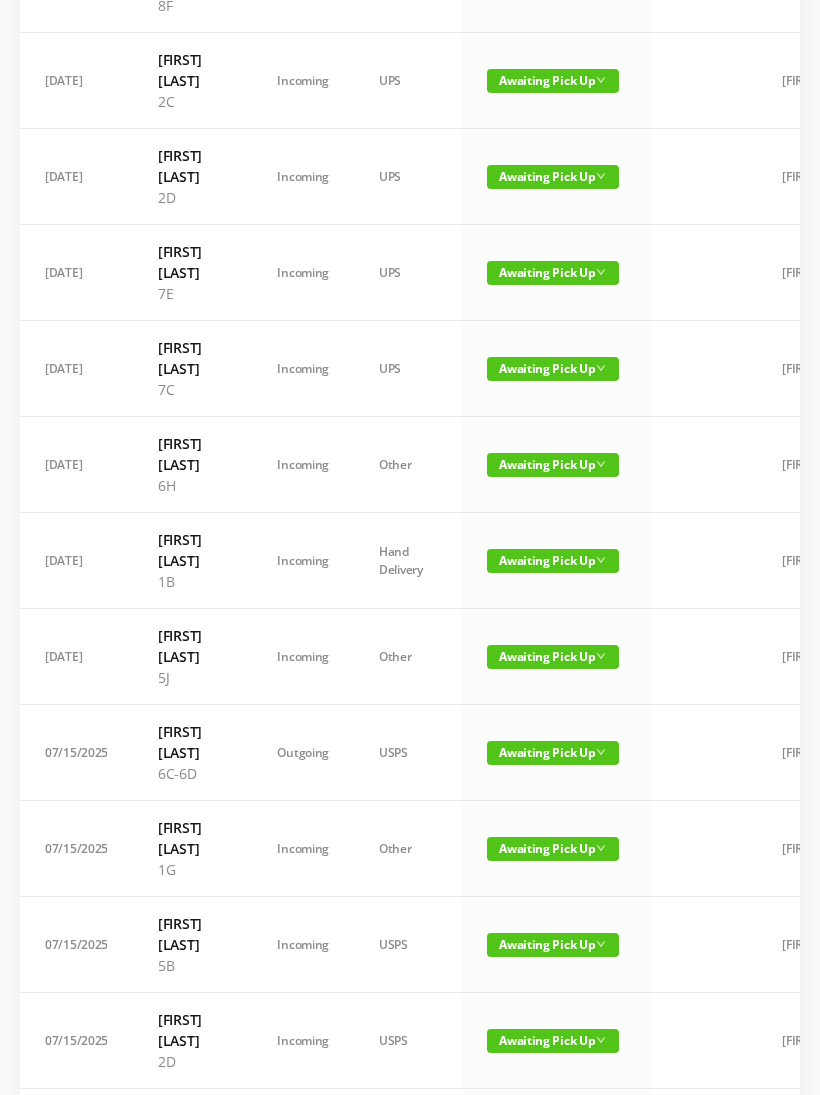 scroll, scrollTop: 417, scrollLeft: 0, axis: vertical 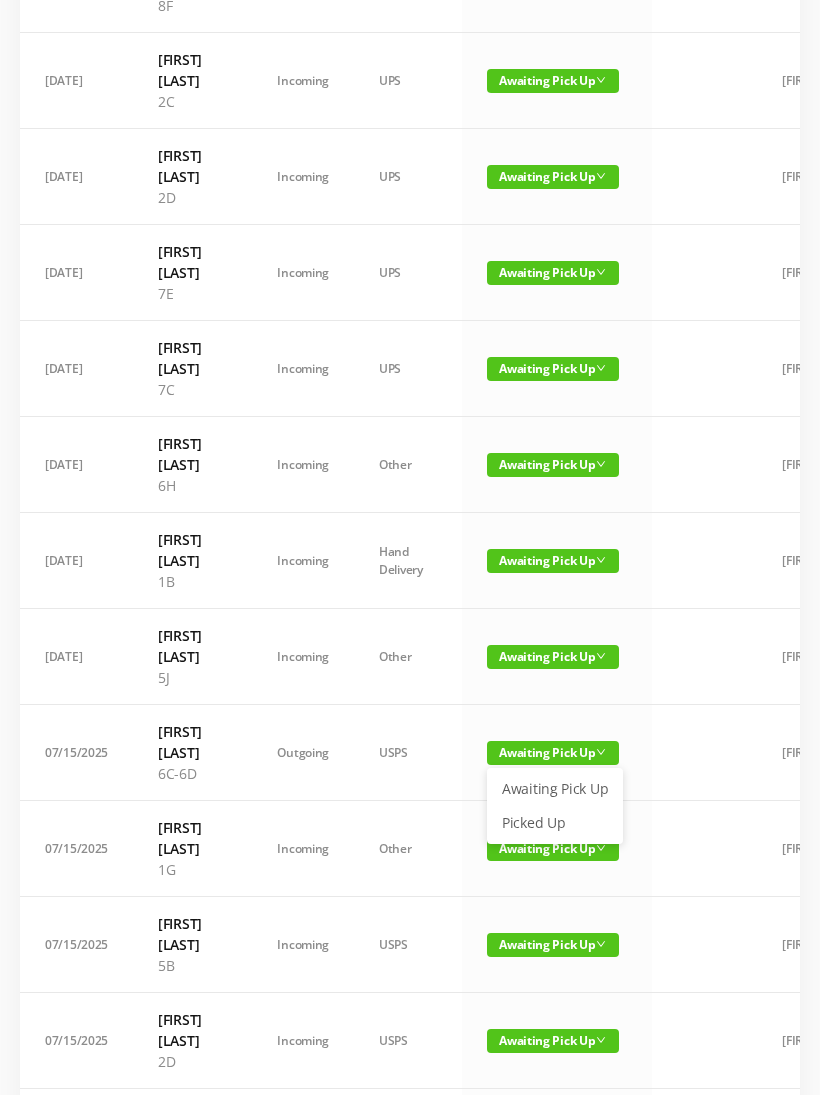 click on "Picked Up" at bounding box center [555, 823] 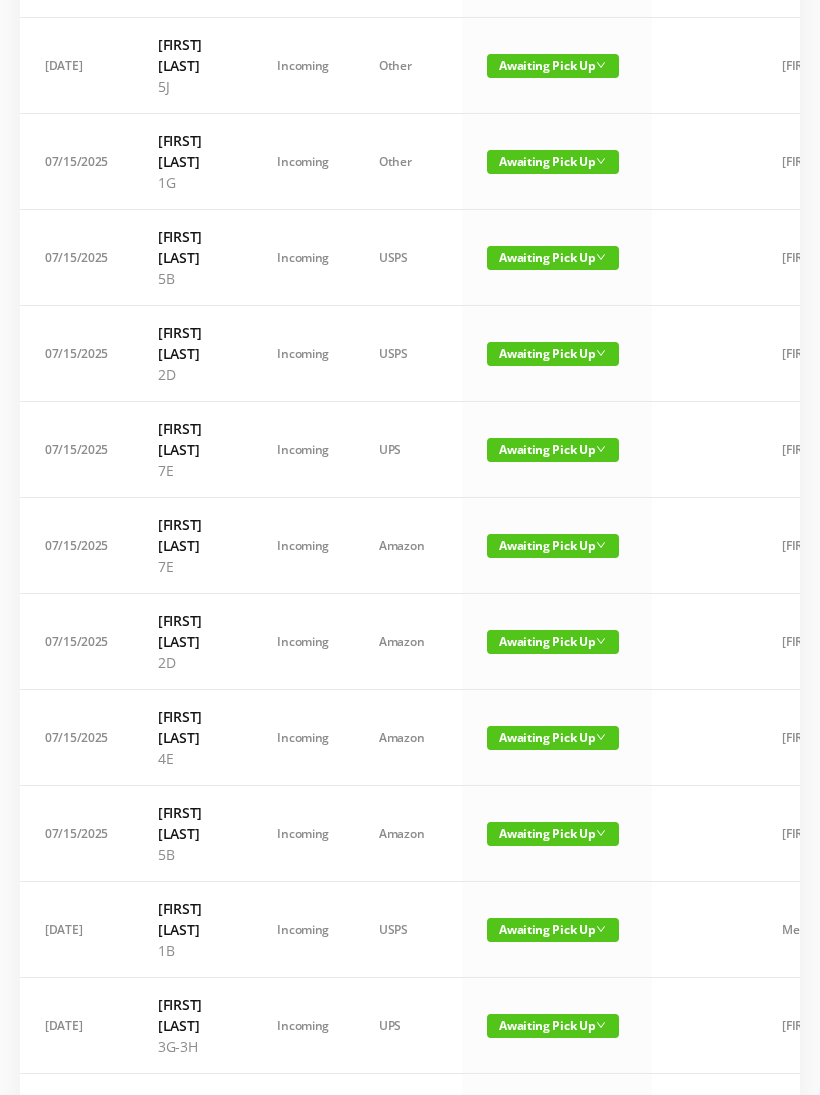 scroll, scrollTop: 1009, scrollLeft: 0, axis: vertical 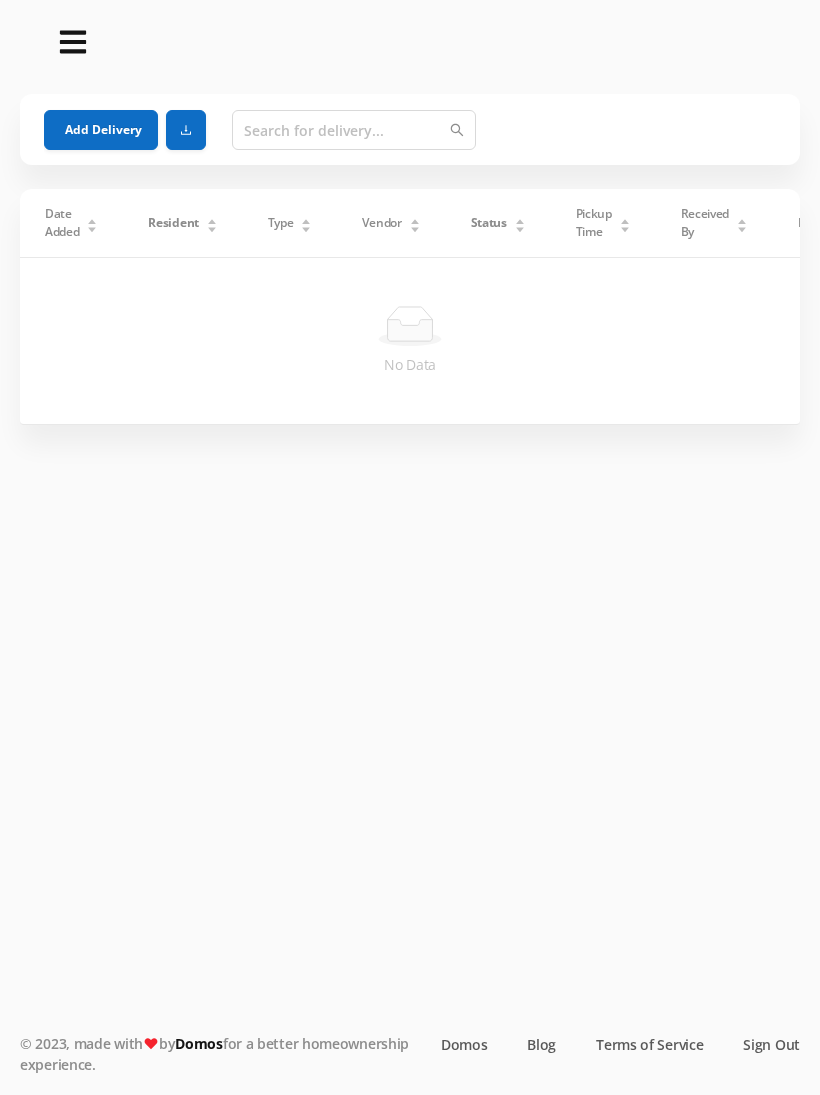 click on "Add Delivery" at bounding box center [101, 130] 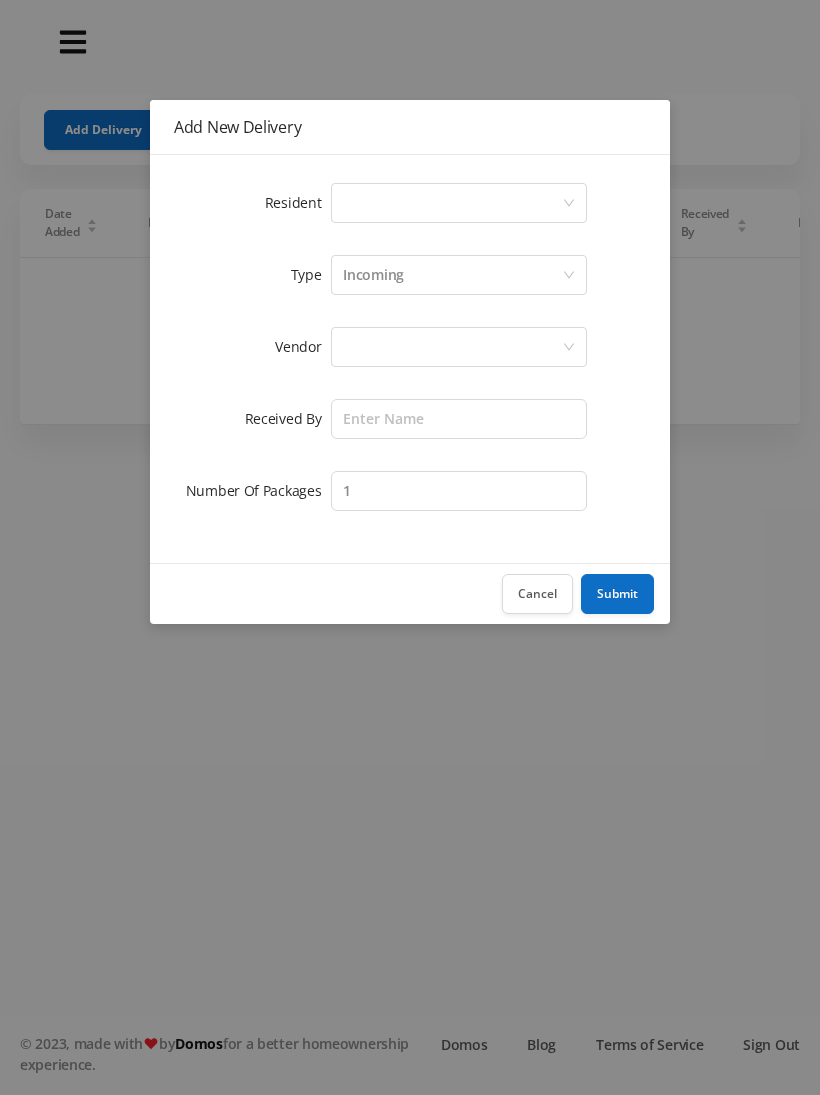 click on "Add New Delivery Resident Select a person   Type Incoming Vendor Received By Number Of Packages 1 Cancel Submit" at bounding box center (410, 547) 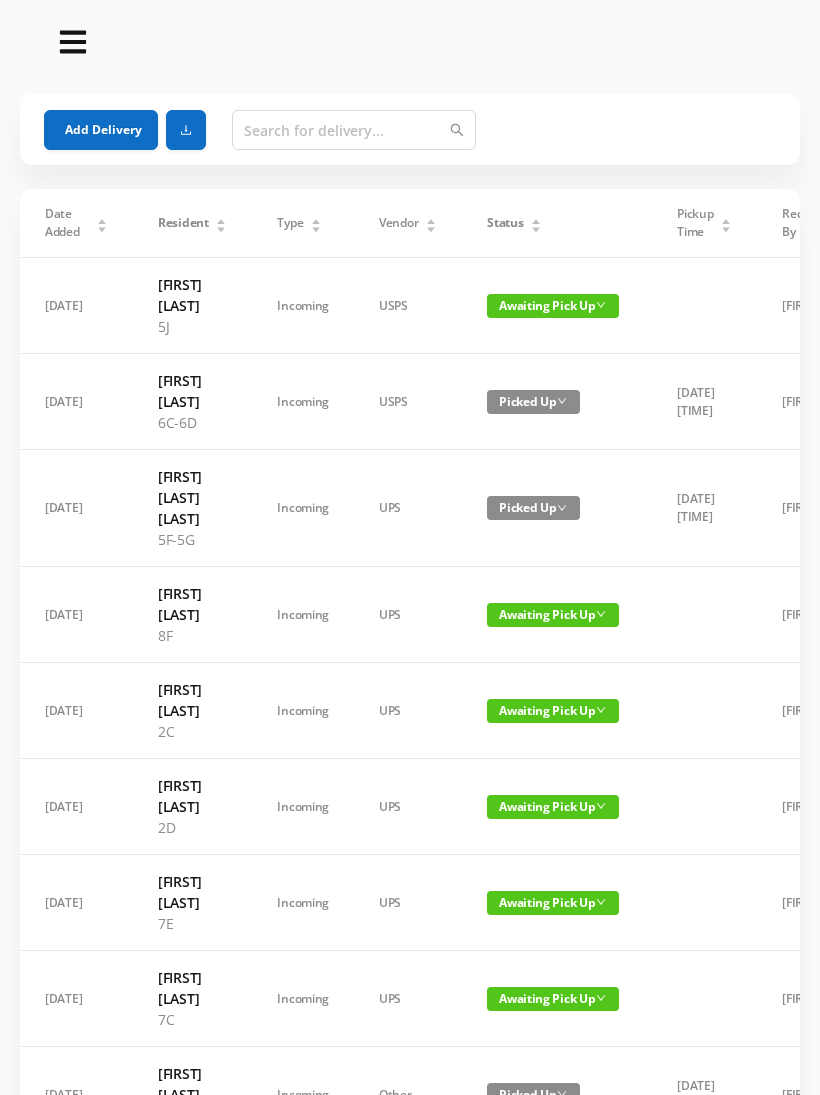 click 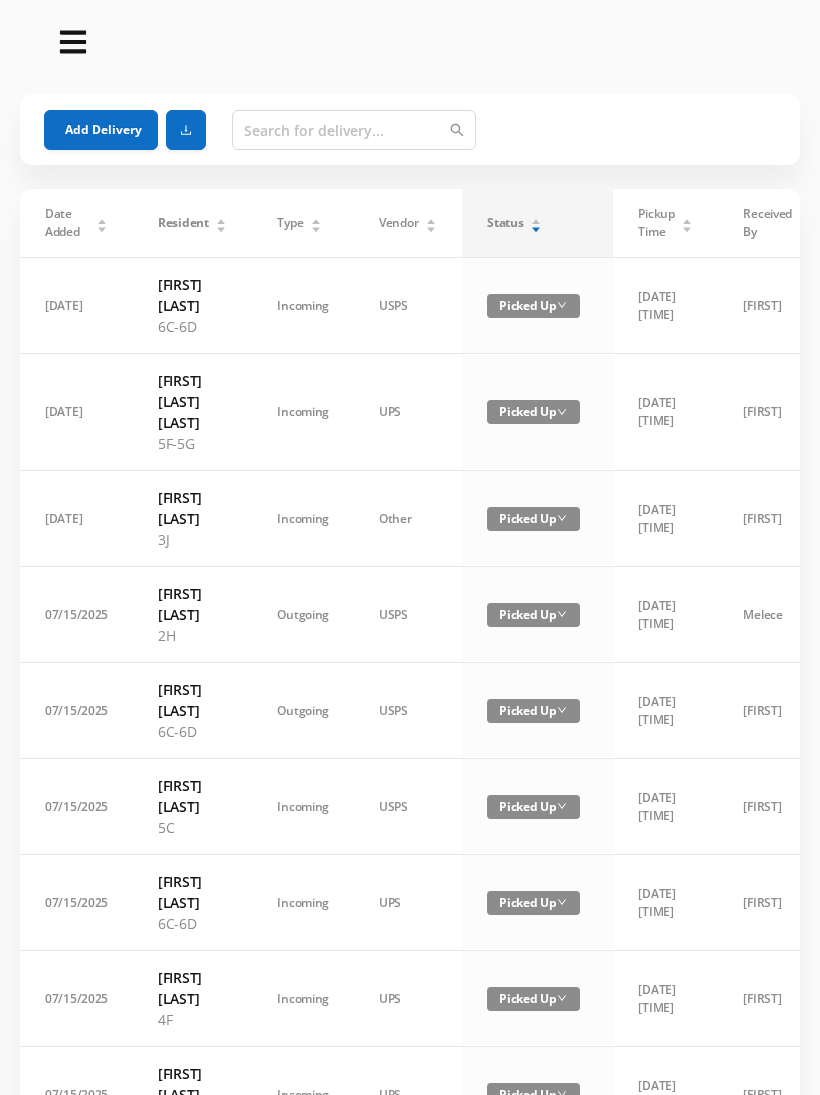 click on "Status" at bounding box center [514, 223] 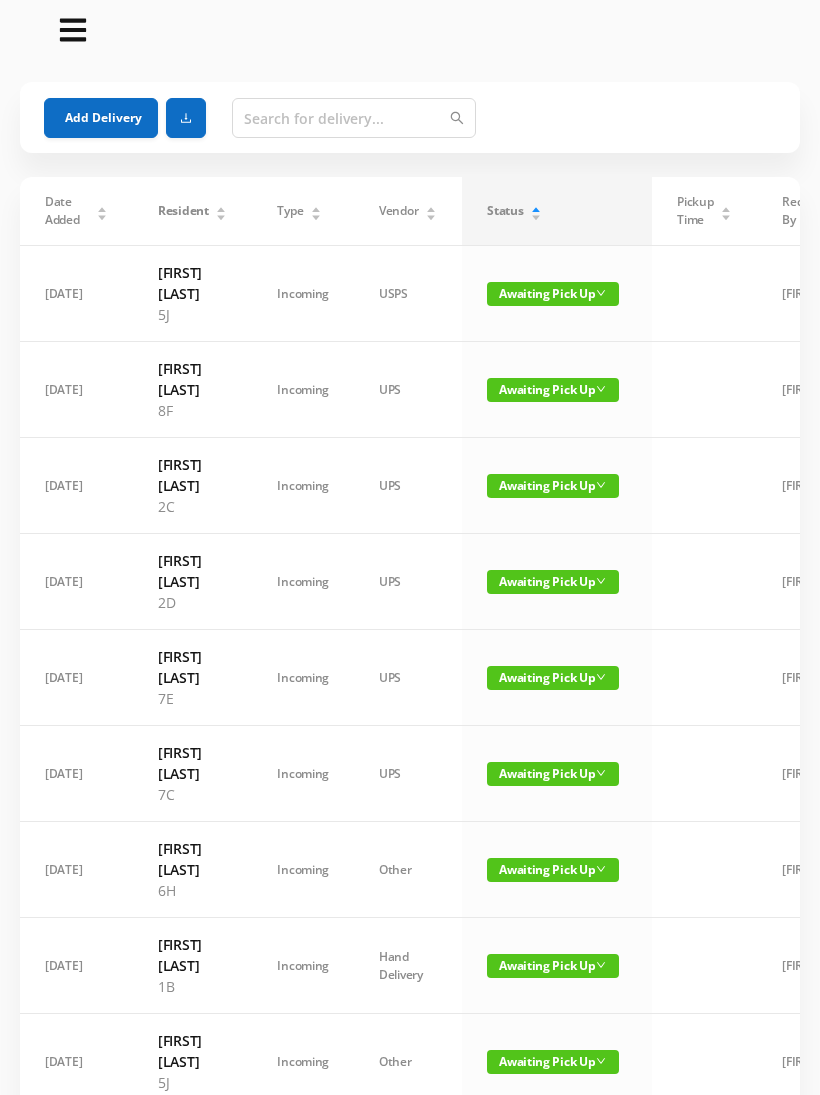 scroll, scrollTop: 0, scrollLeft: 0, axis: both 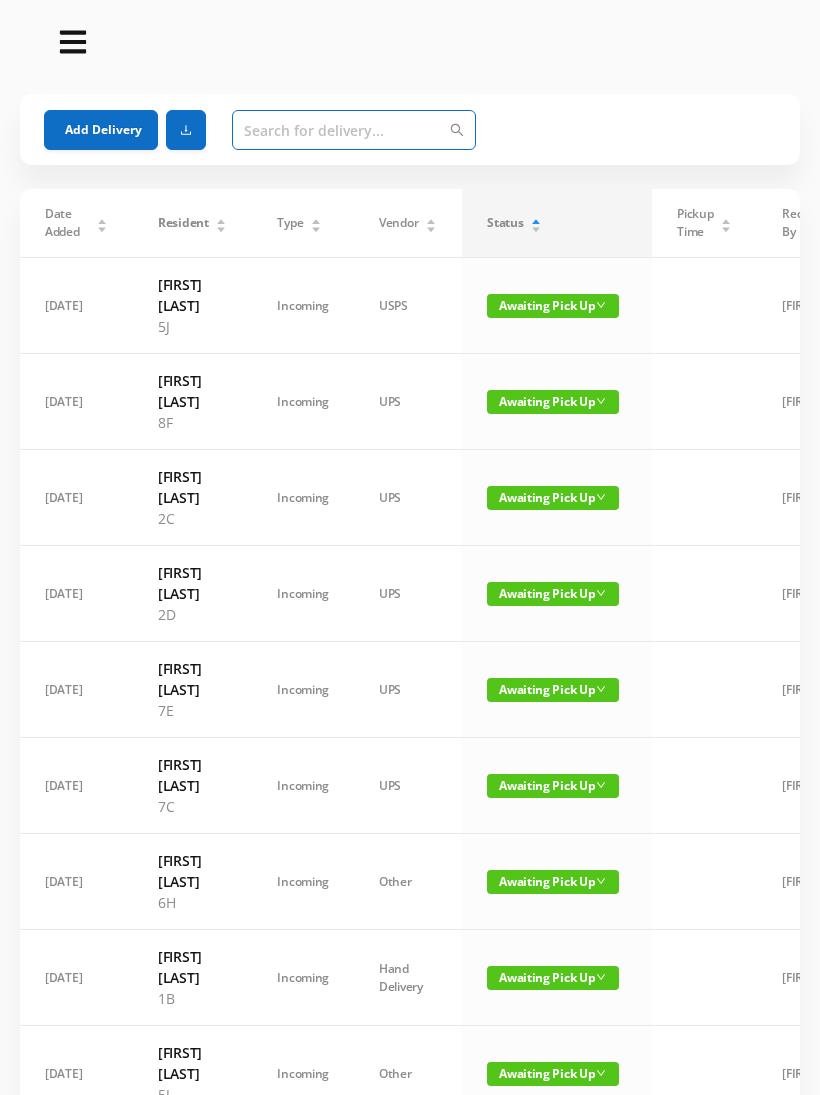 click at bounding box center (354, 130) 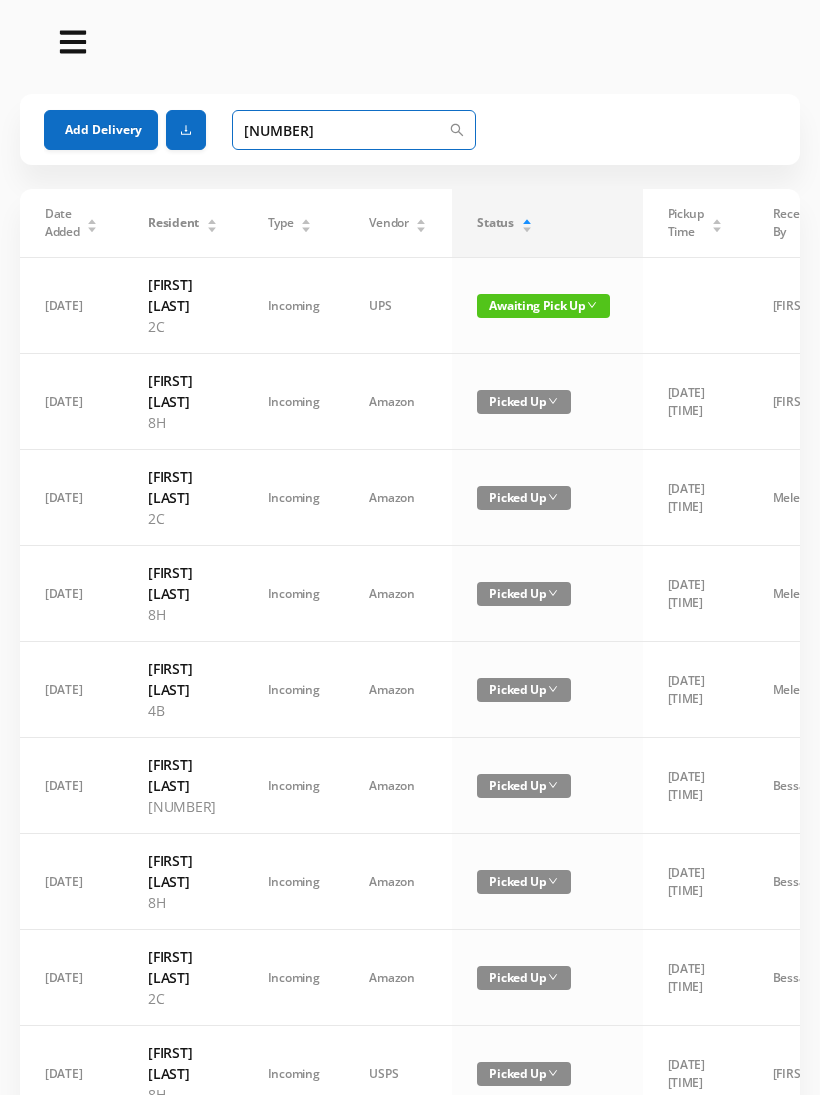 type on "[NUMBER]" 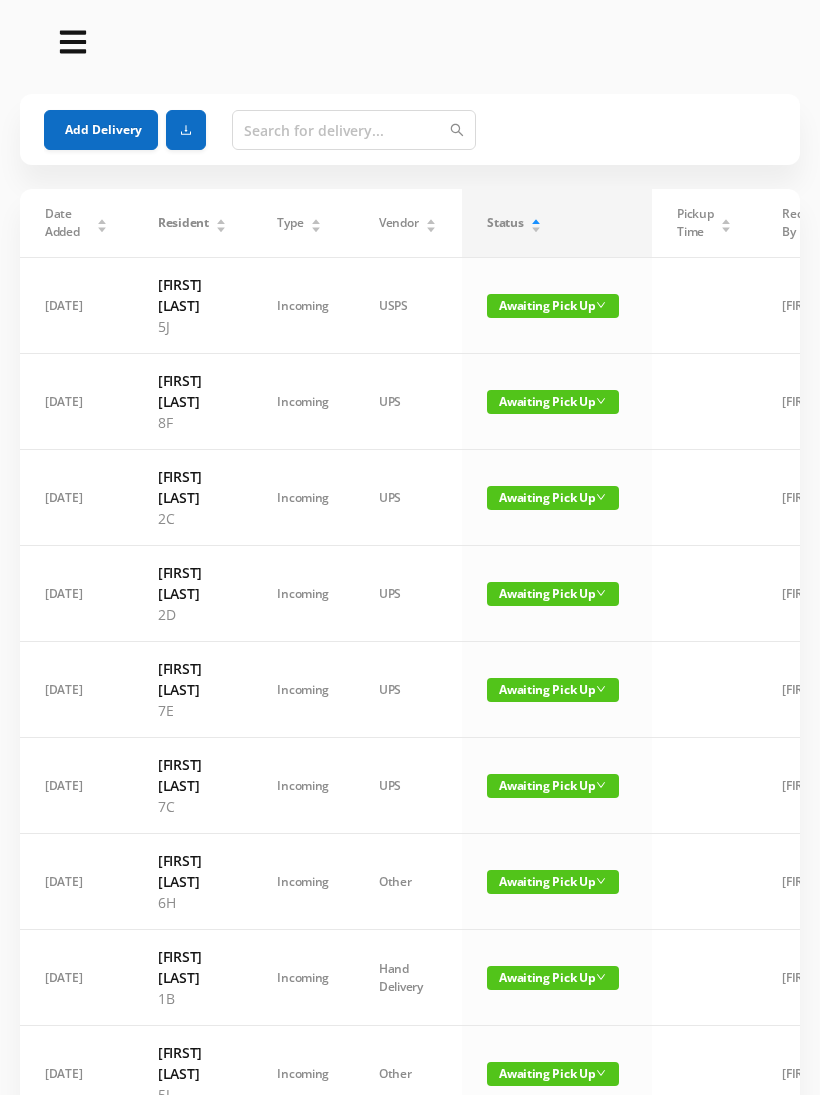 click on "Add Delivery" at bounding box center [101, 130] 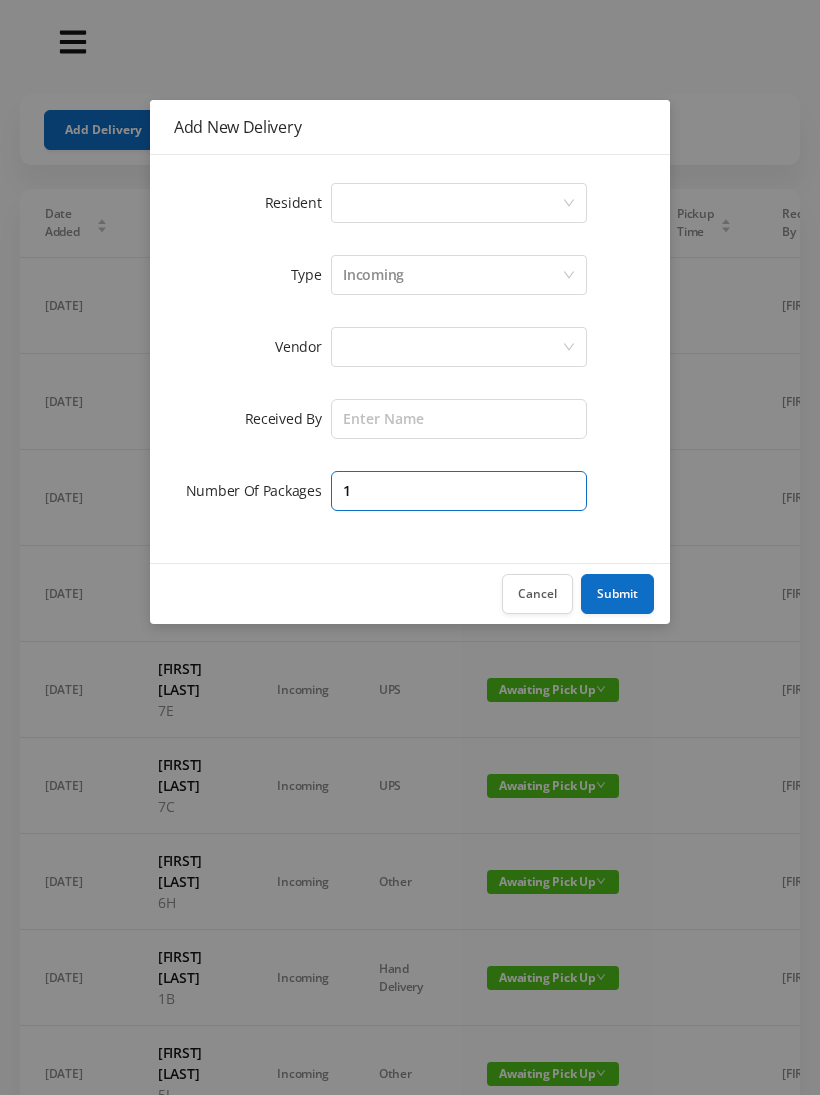click on "1" at bounding box center (459, 491) 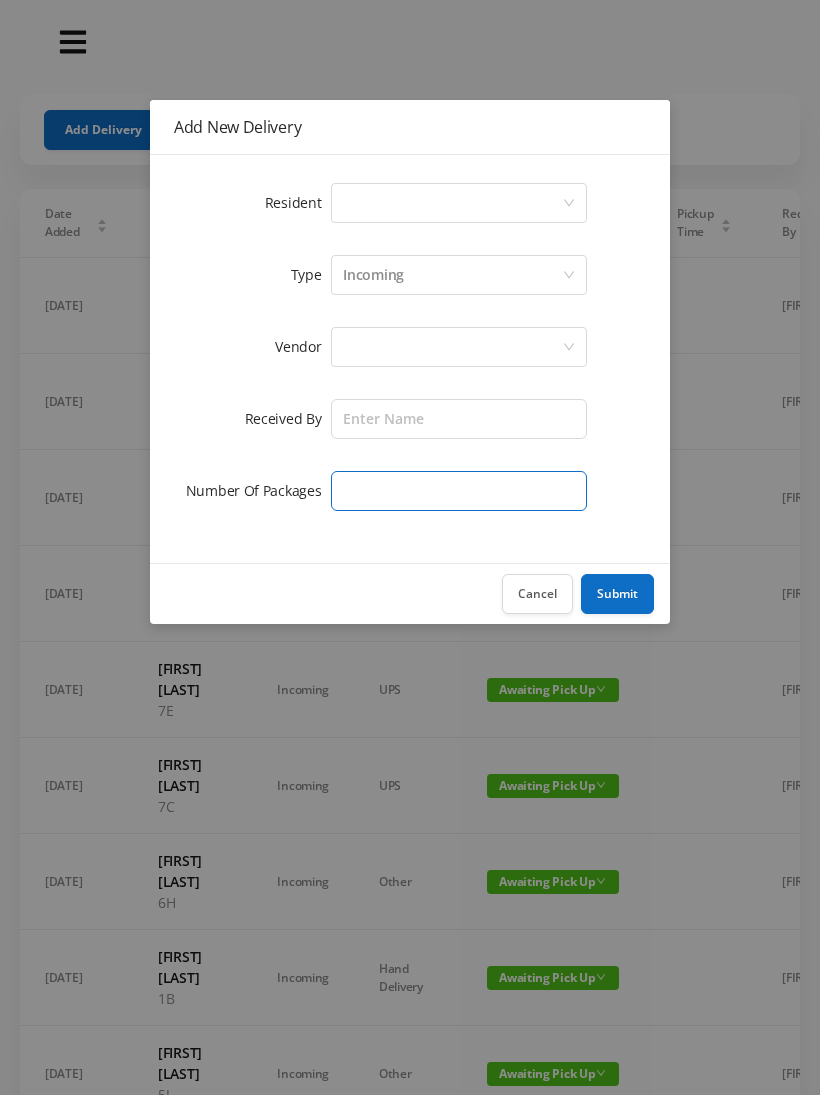 type 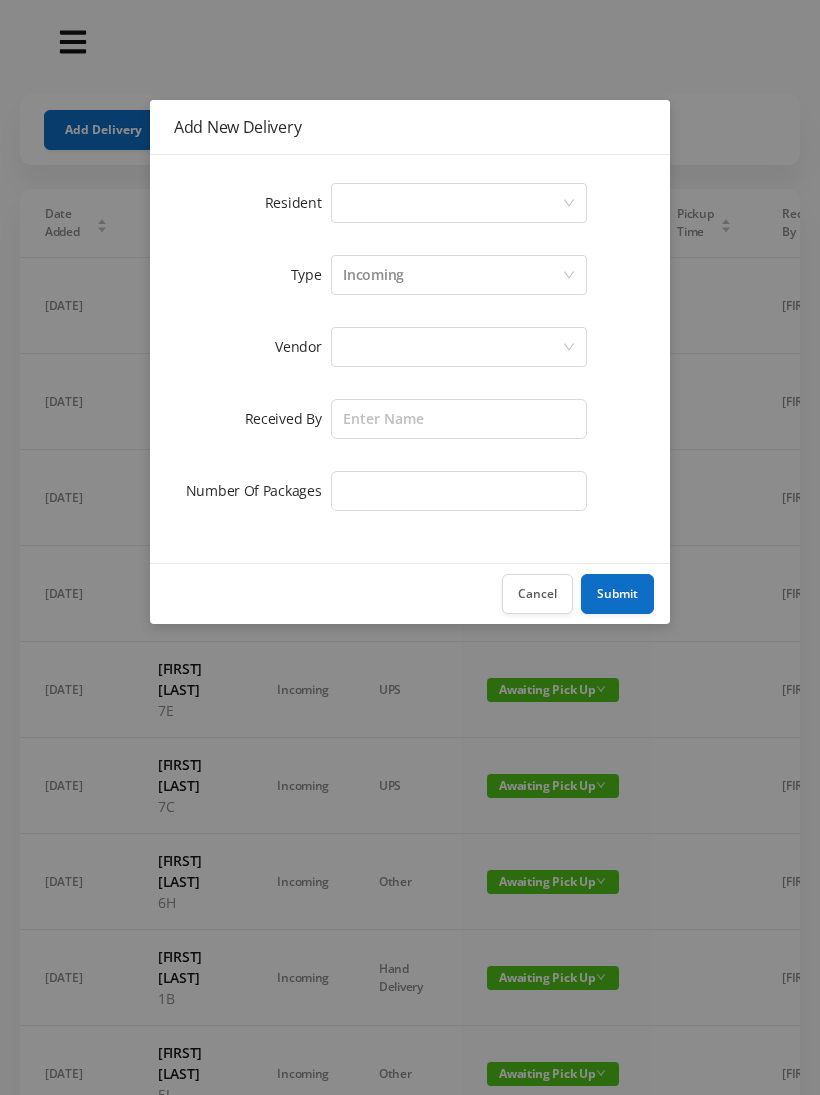click on "Add New Delivery Resident Select a person   Type Incoming Vendor Received By Number Of Packages Cancel Submit" at bounding box center (410, 547) 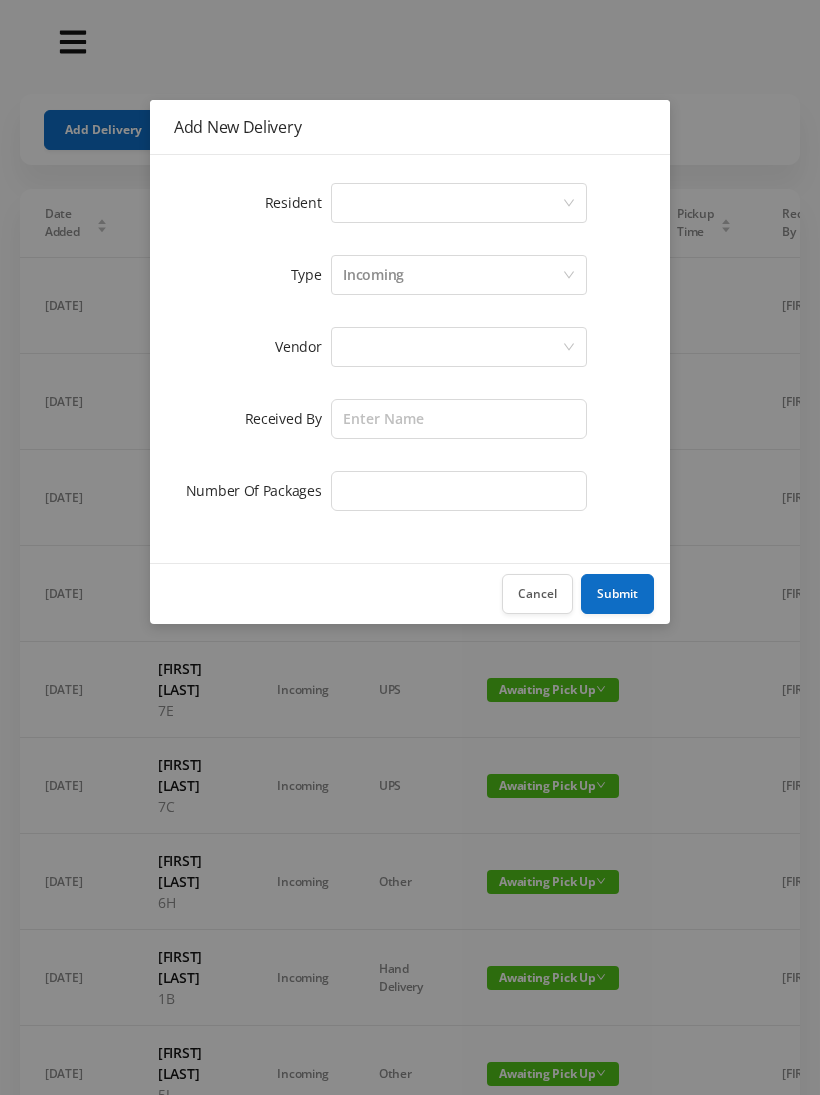 click on "Cancel" at bounding box center (537, 594) 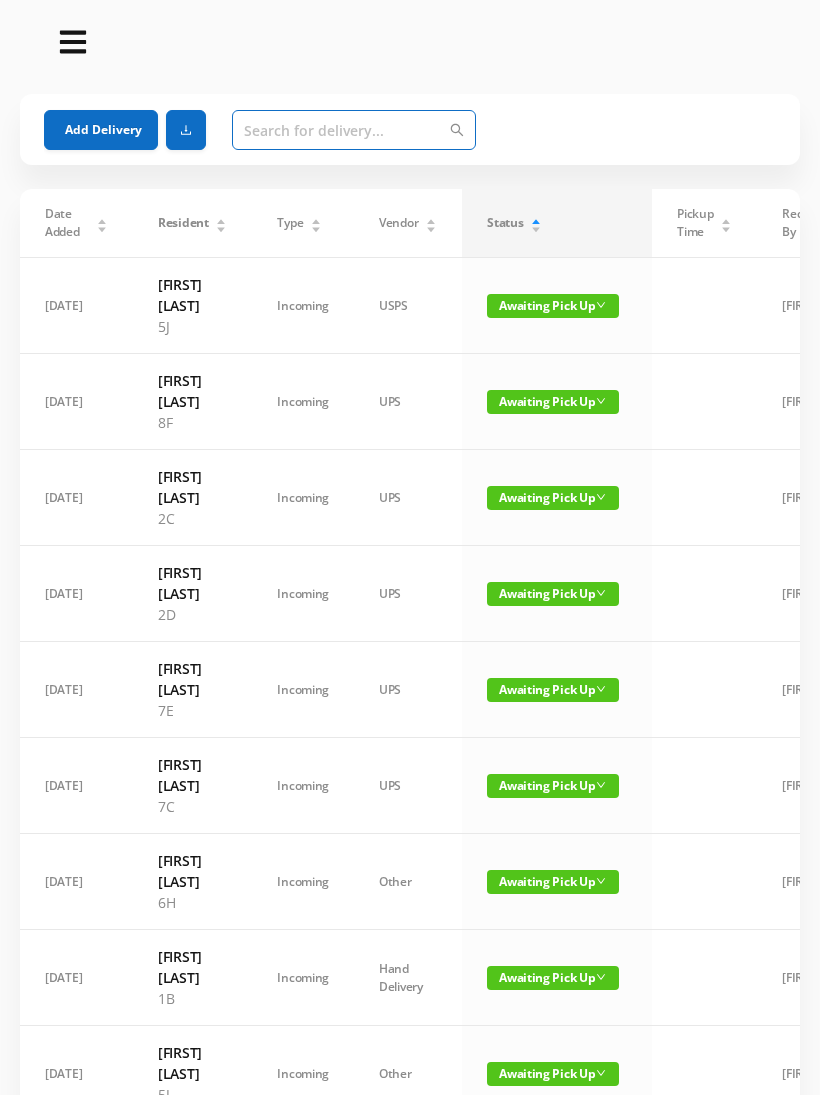 click at bounding box center (354, 130) 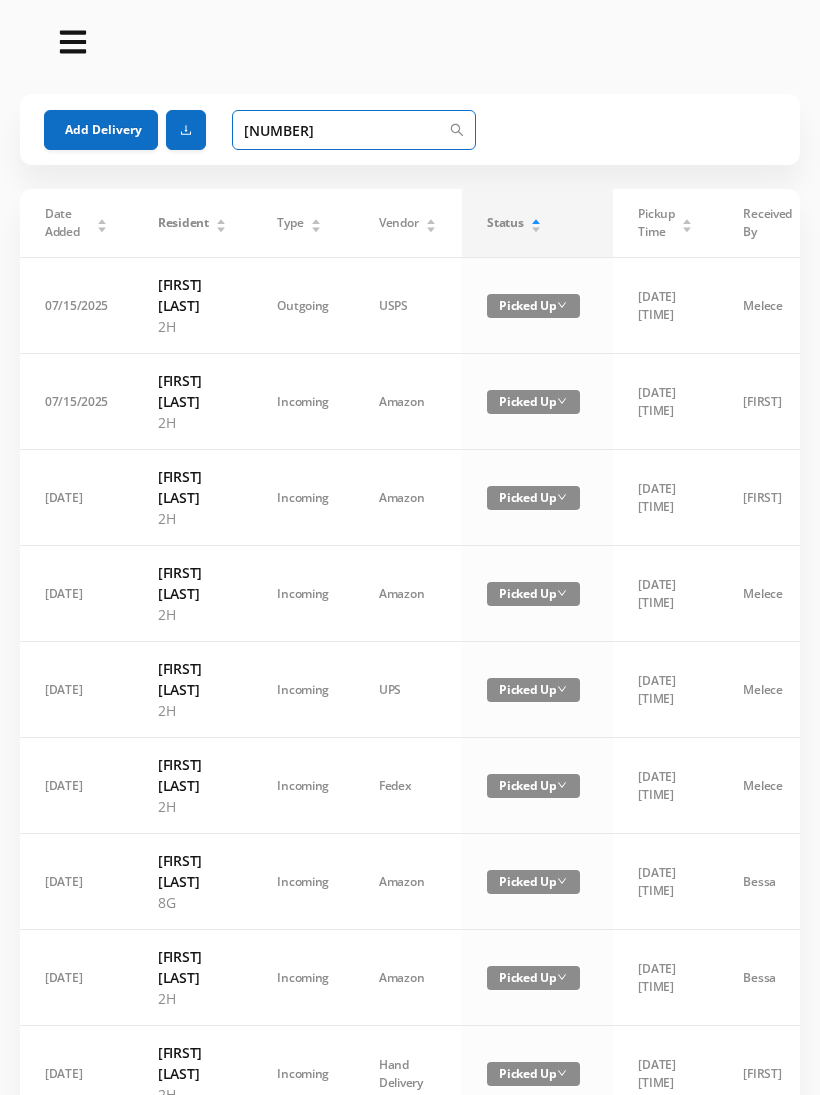 type on "2" 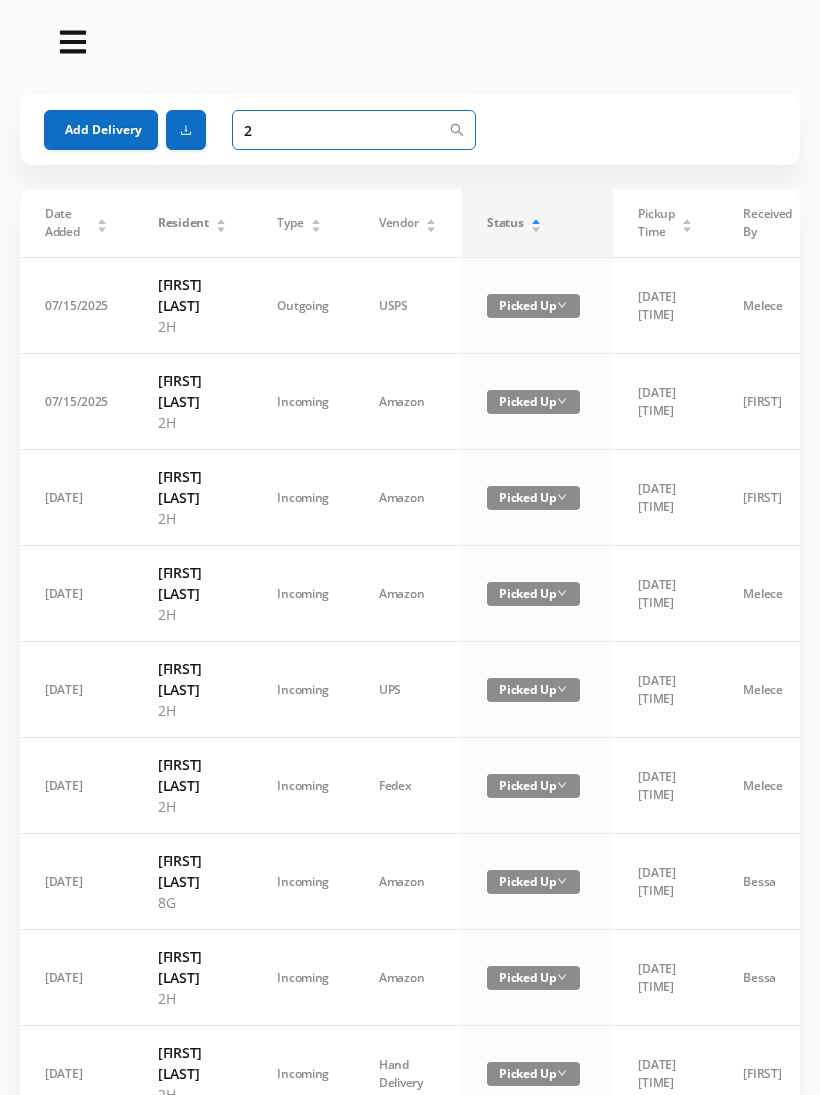 type 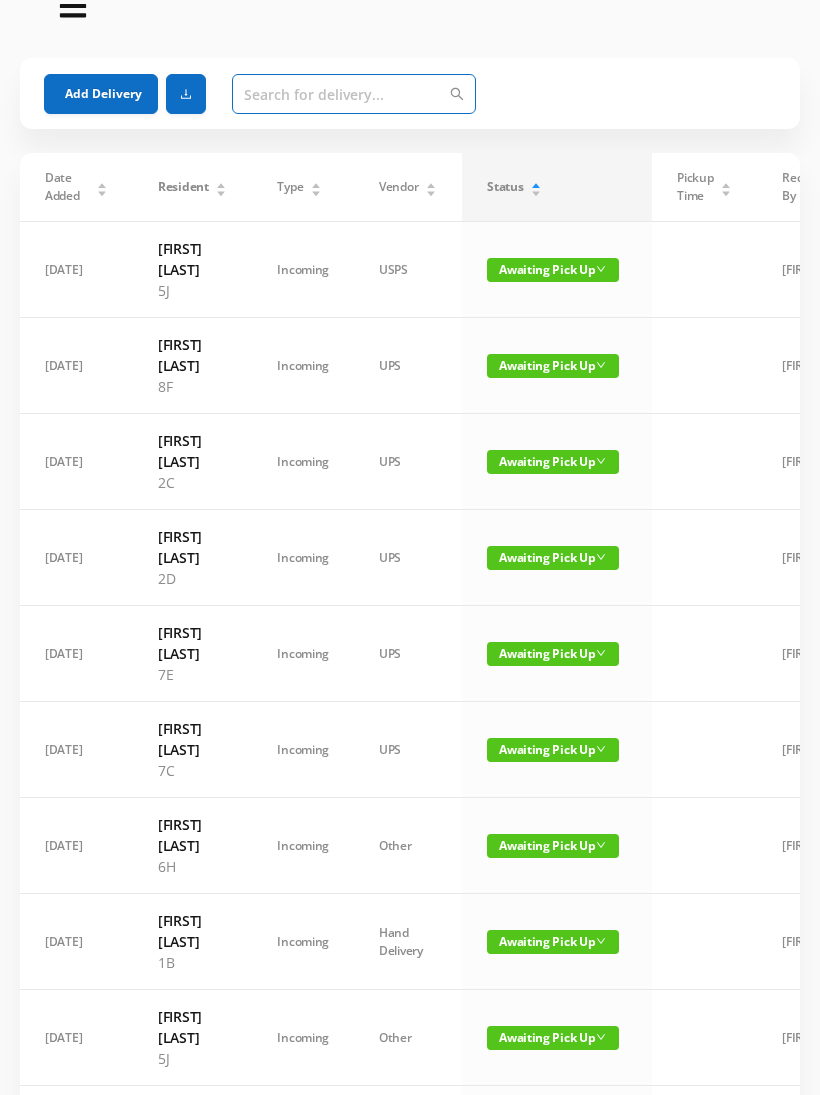 scroll, scrollTop: 0, scrollLeft: 0, axis: both 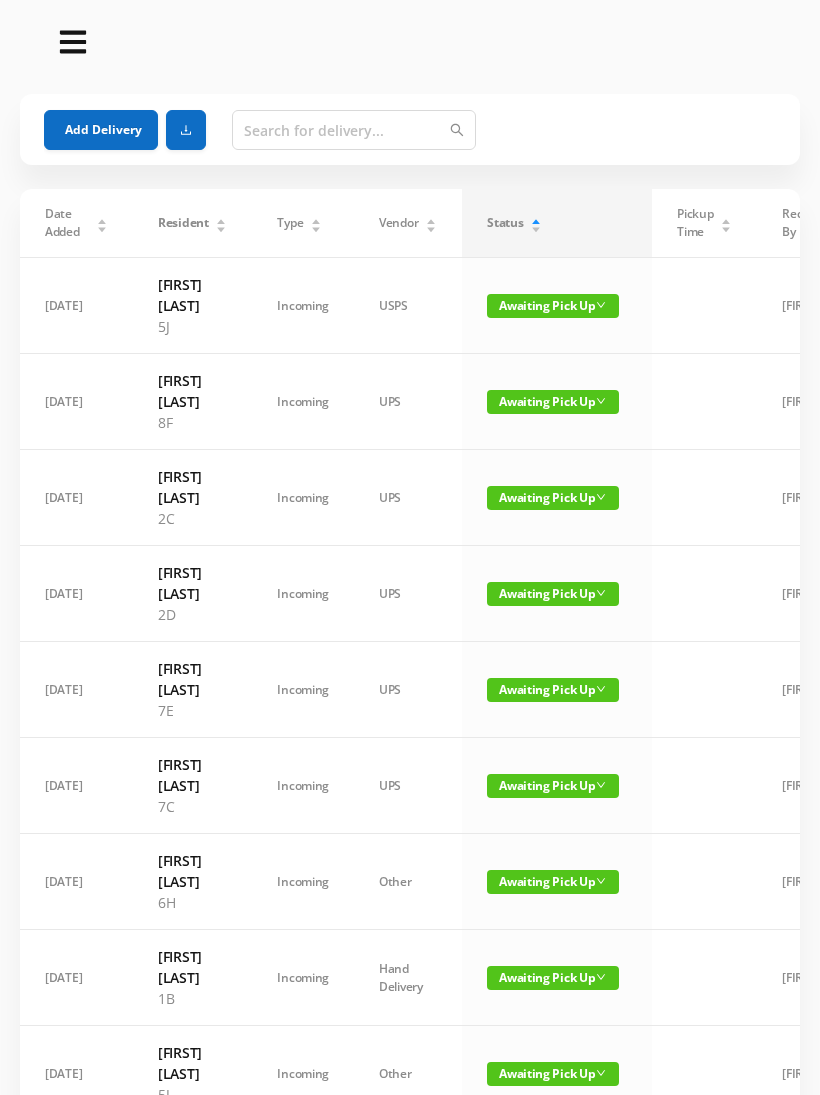 click on "Add Delivery" at bounding box center [101, 130] 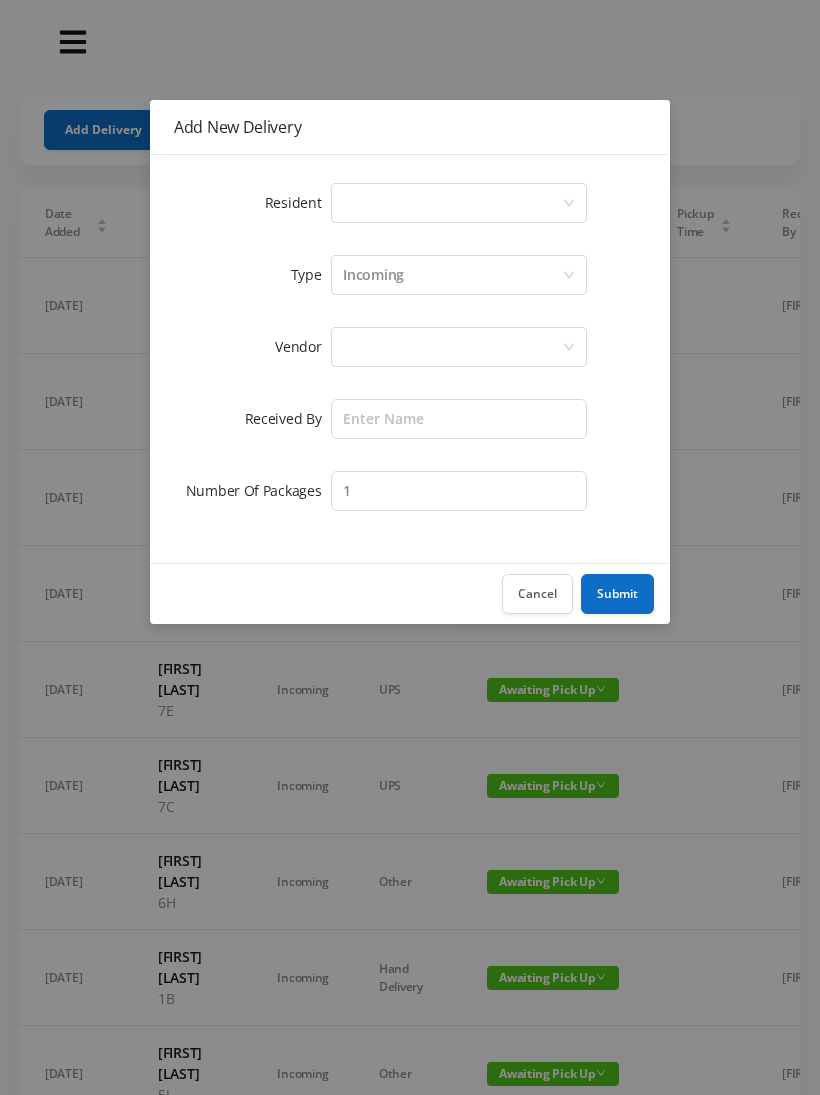 click on "Select a person" at bounding box center (452, 203) 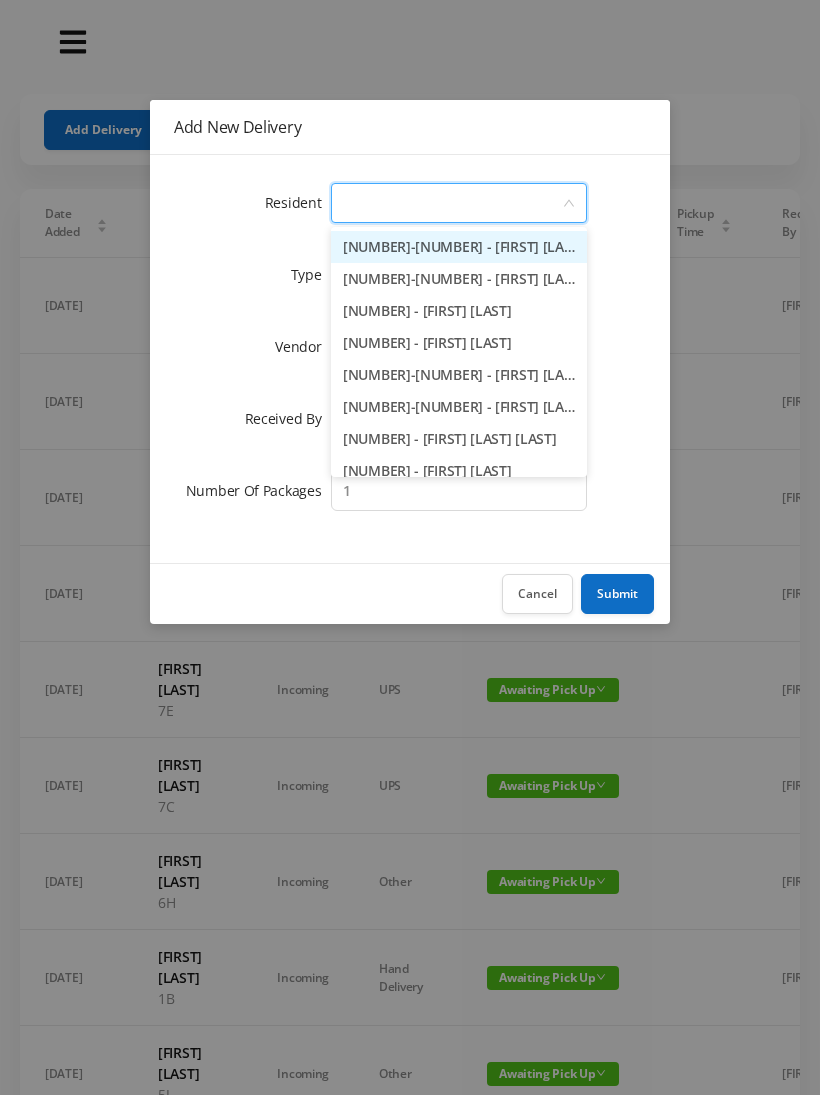type on "2" 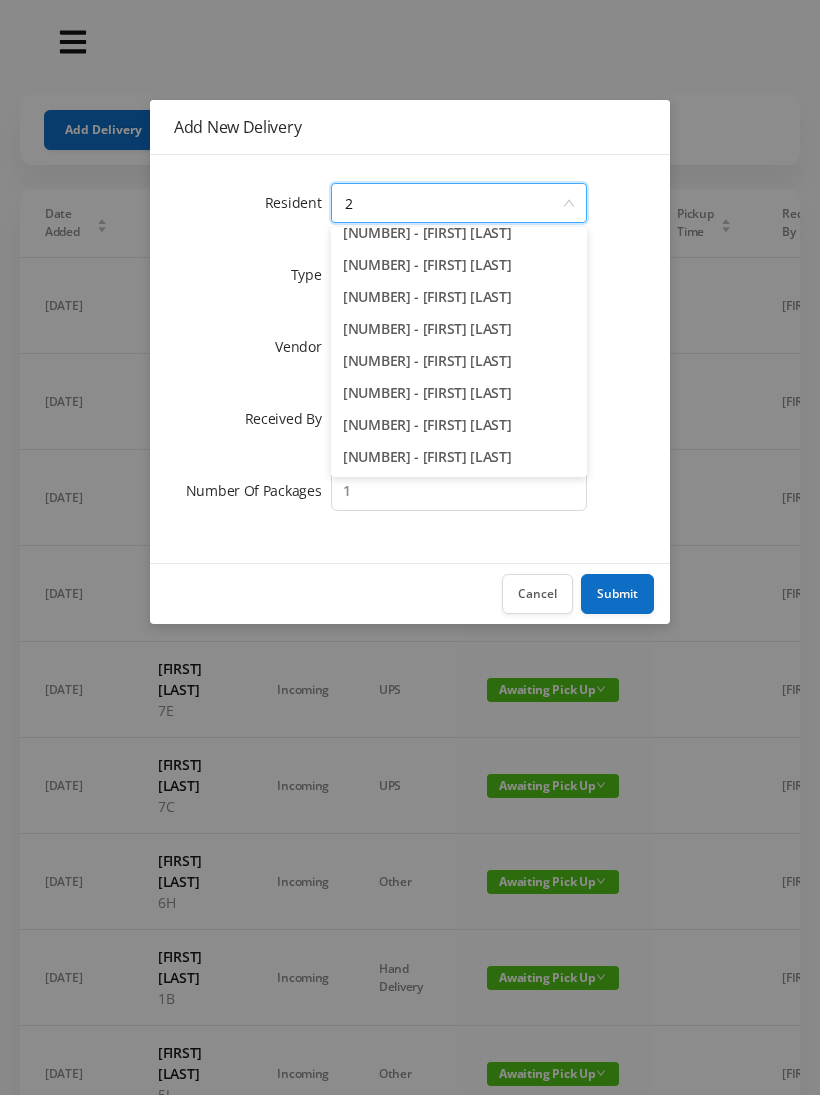 scroll, scrollTop: 206, scrollLeft: 0, axis: vertical 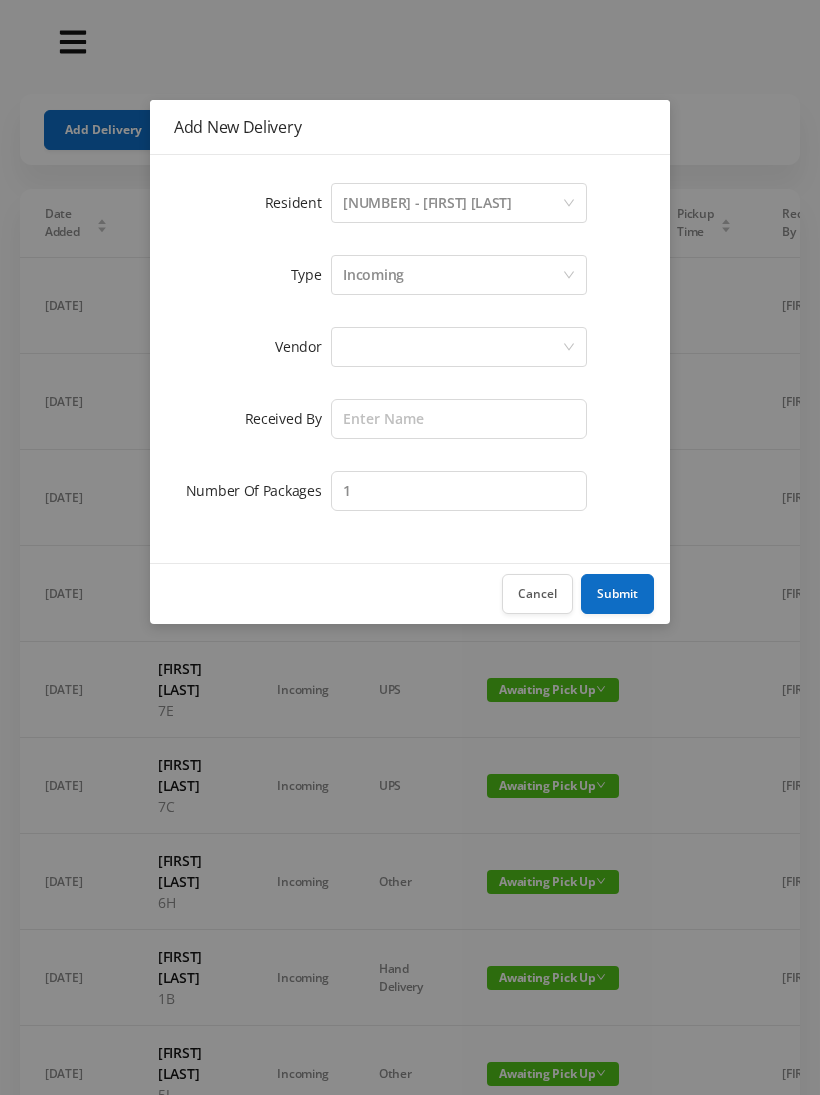click at bounding box center (452, 347) 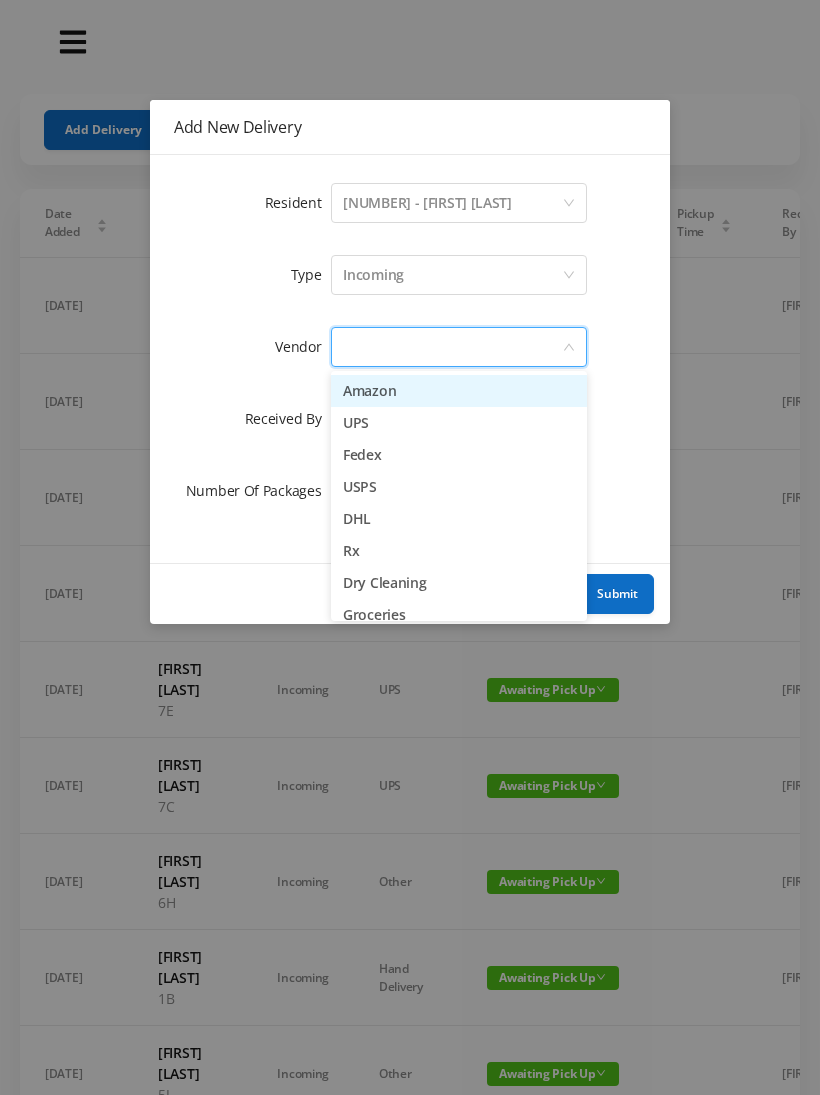 click on "Amazon" at bounding box center (459, 391) 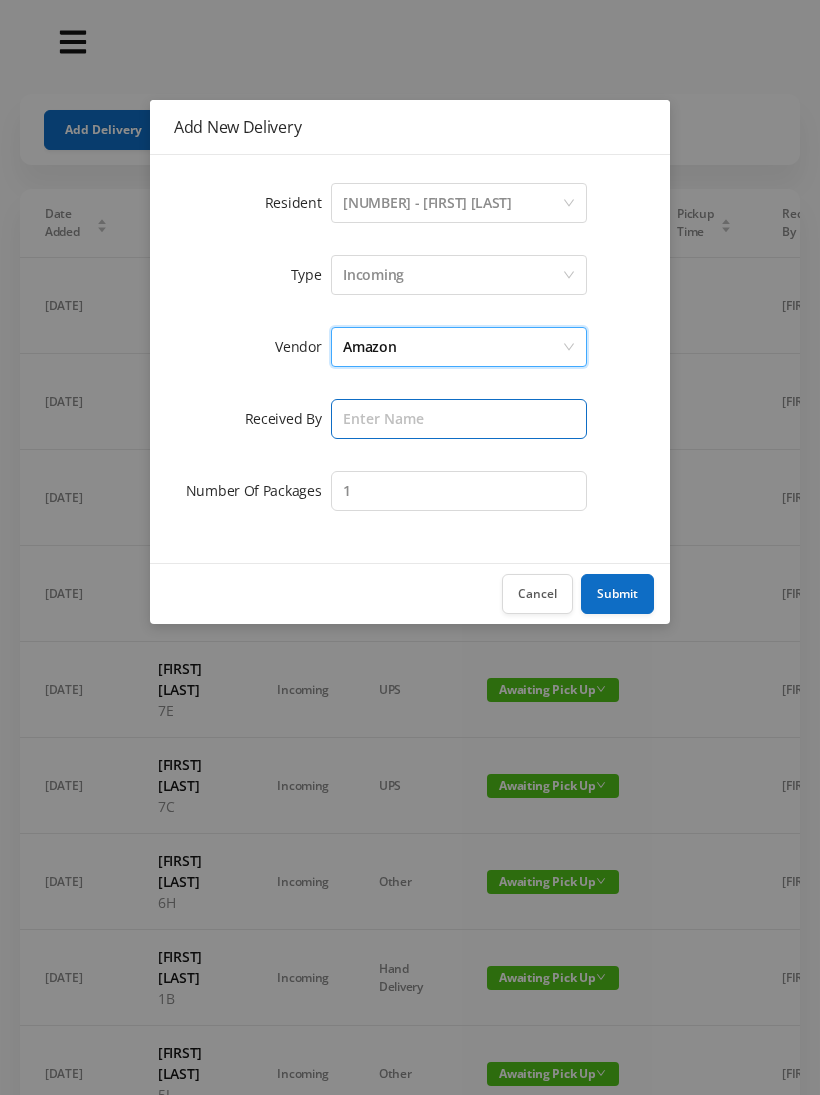 click at bounding box center (459, 419) 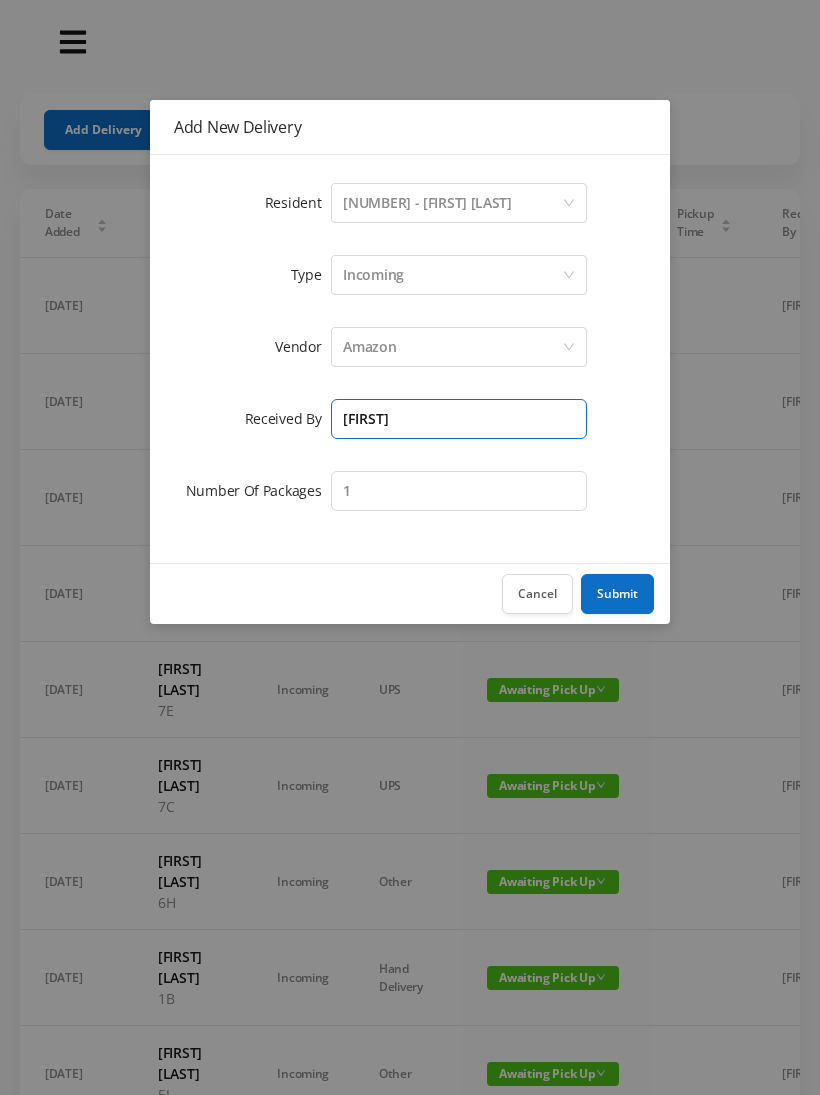type on "[FIRST]" 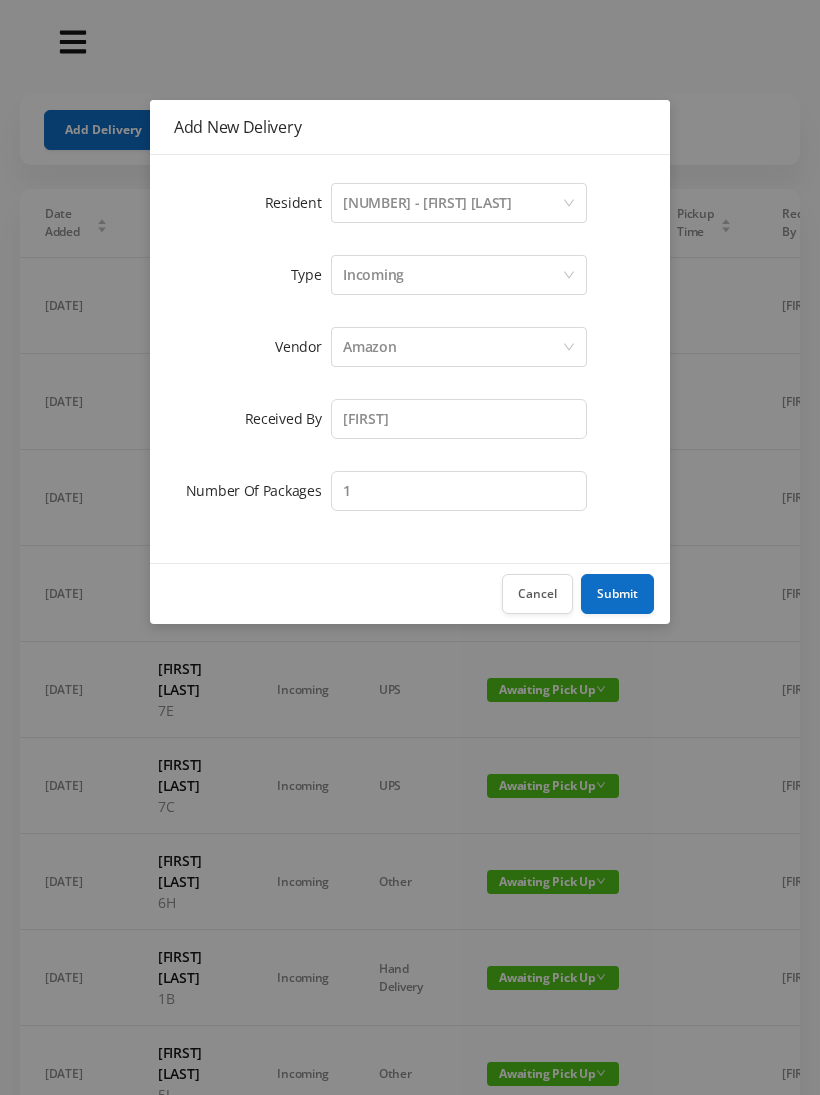 click on "Amazon" at bounding box center [452, 347] 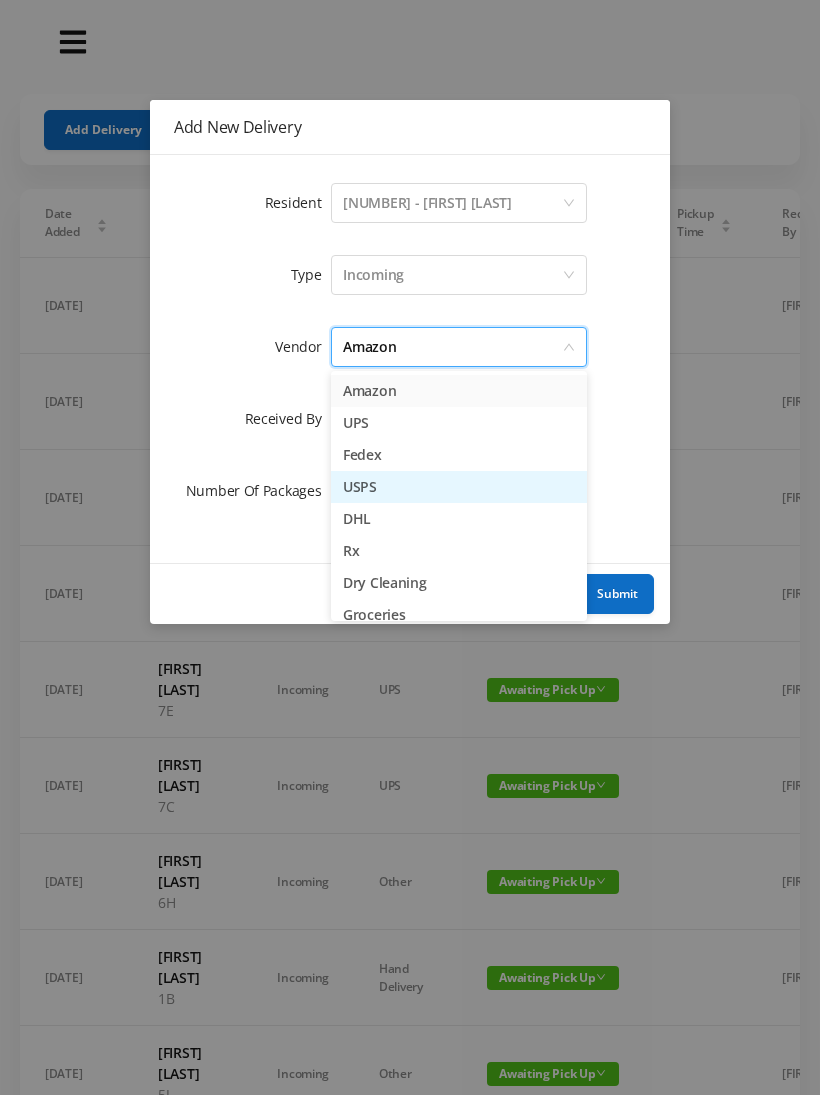 click on "USPS" at bounding box center (459, 487) 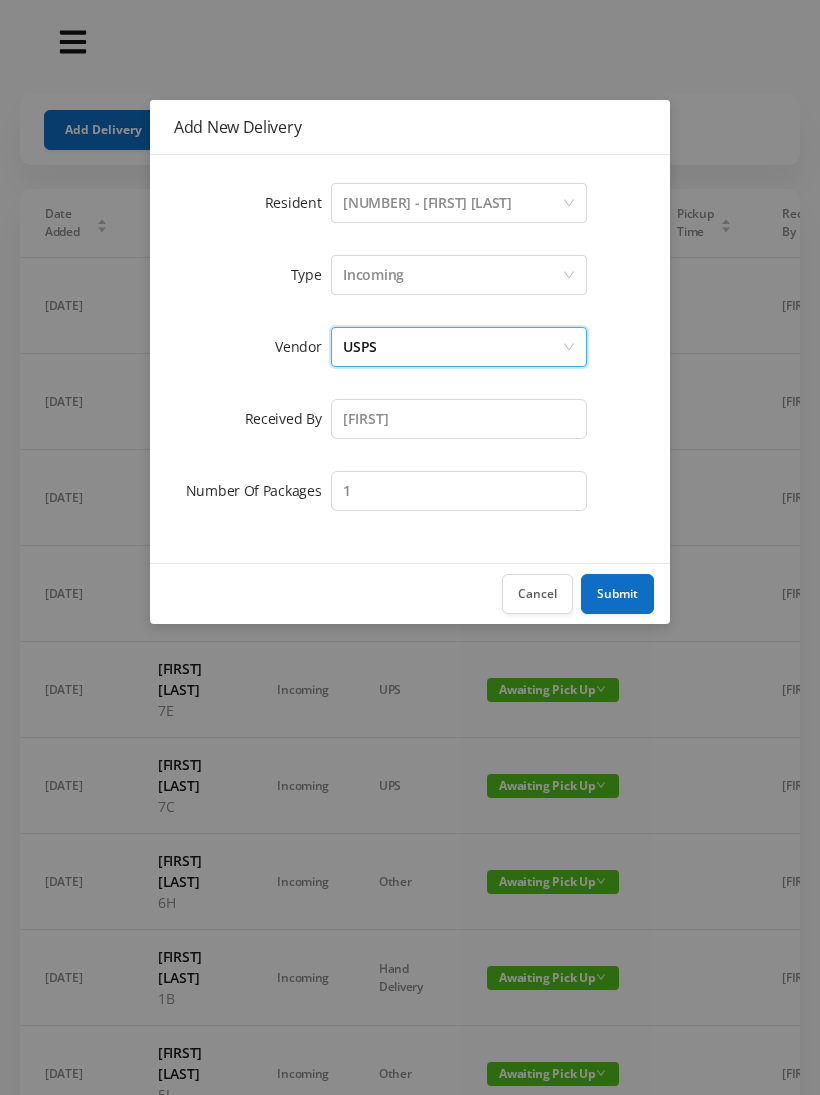 click on "Submit" at bounding box center [617, 594] 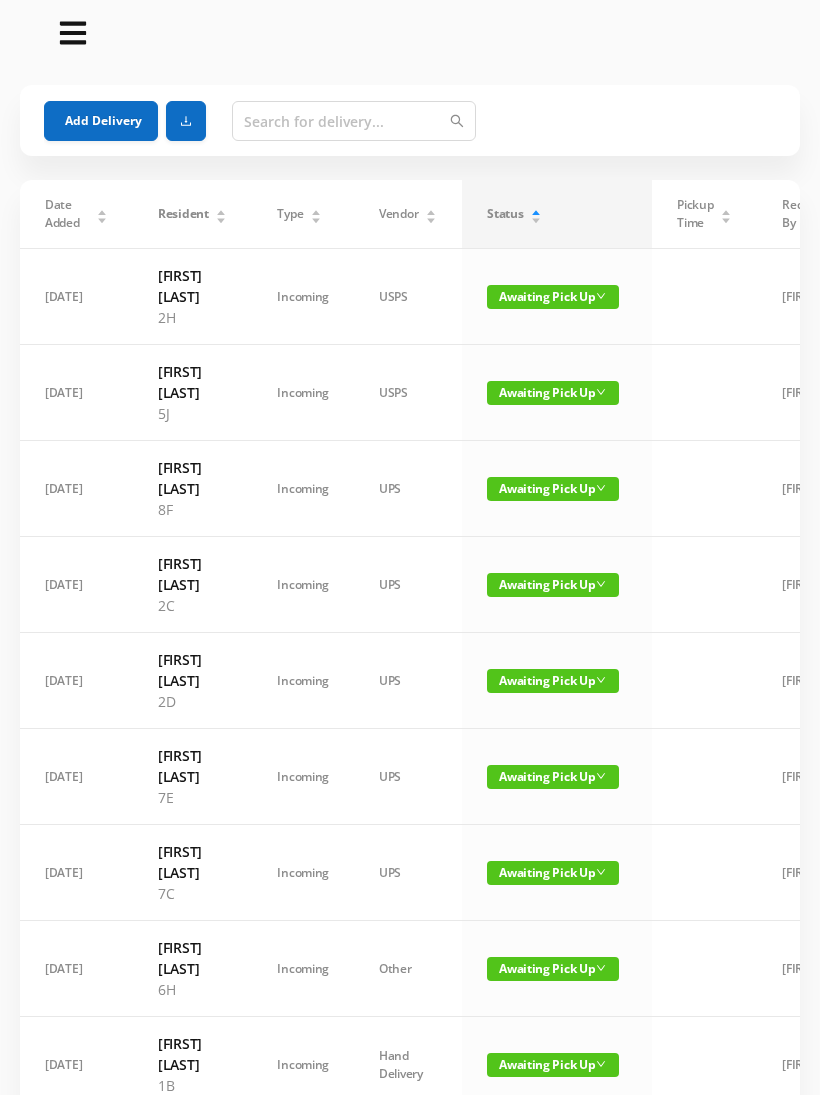 scroll, scrollTop: 0, scrollLeft: 0, axis: both 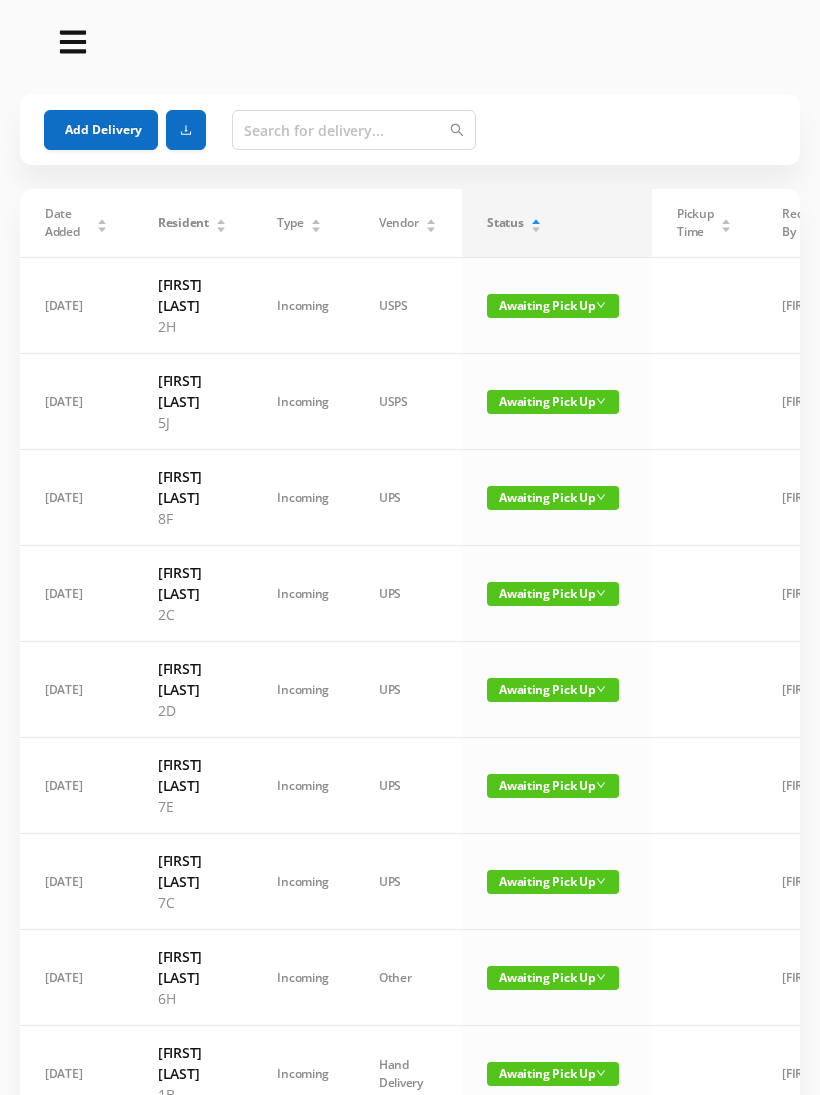 click on "Add Delivery" at bounding box center [101, 130] 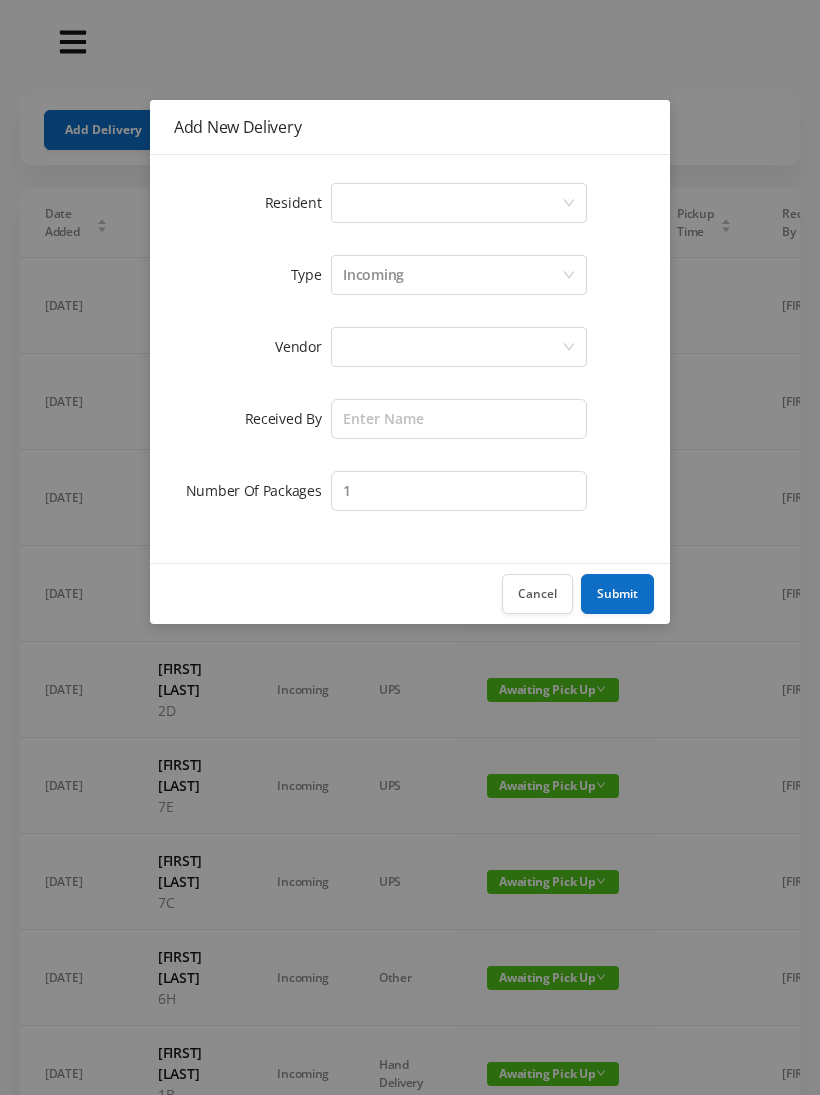 click on "Select a person" at bounding box center [452, 203] 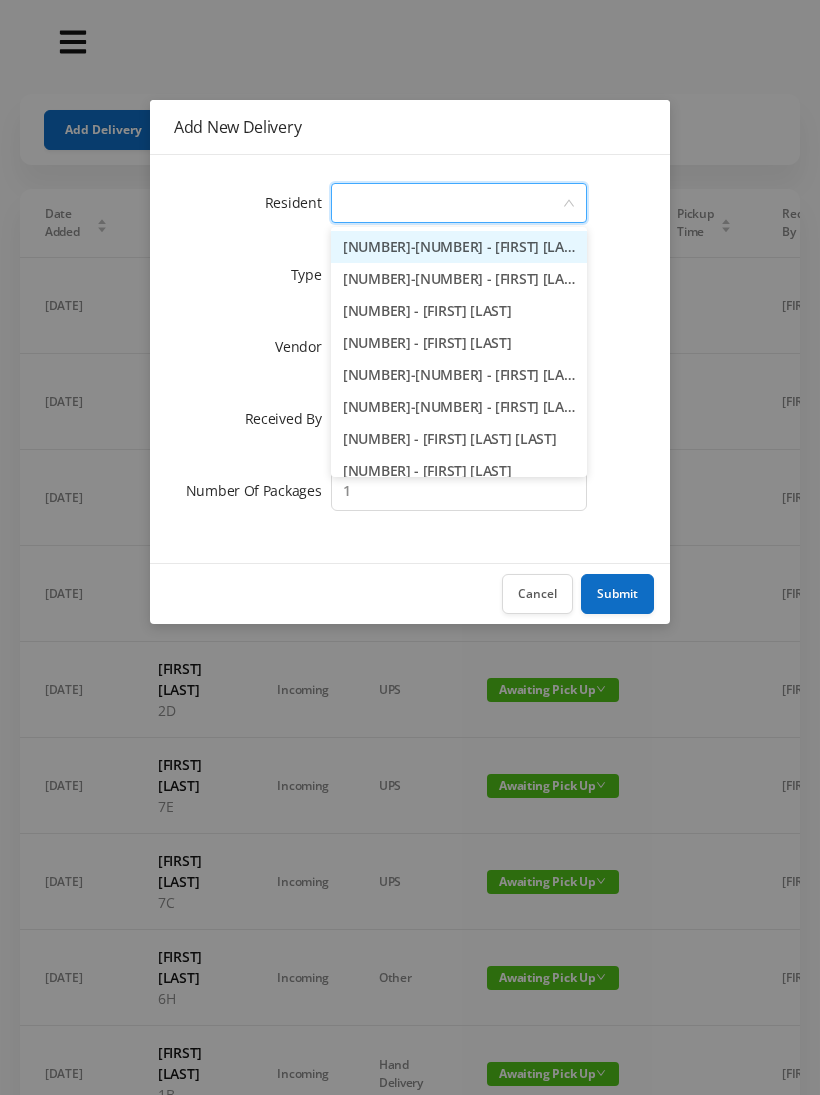 type on "3" 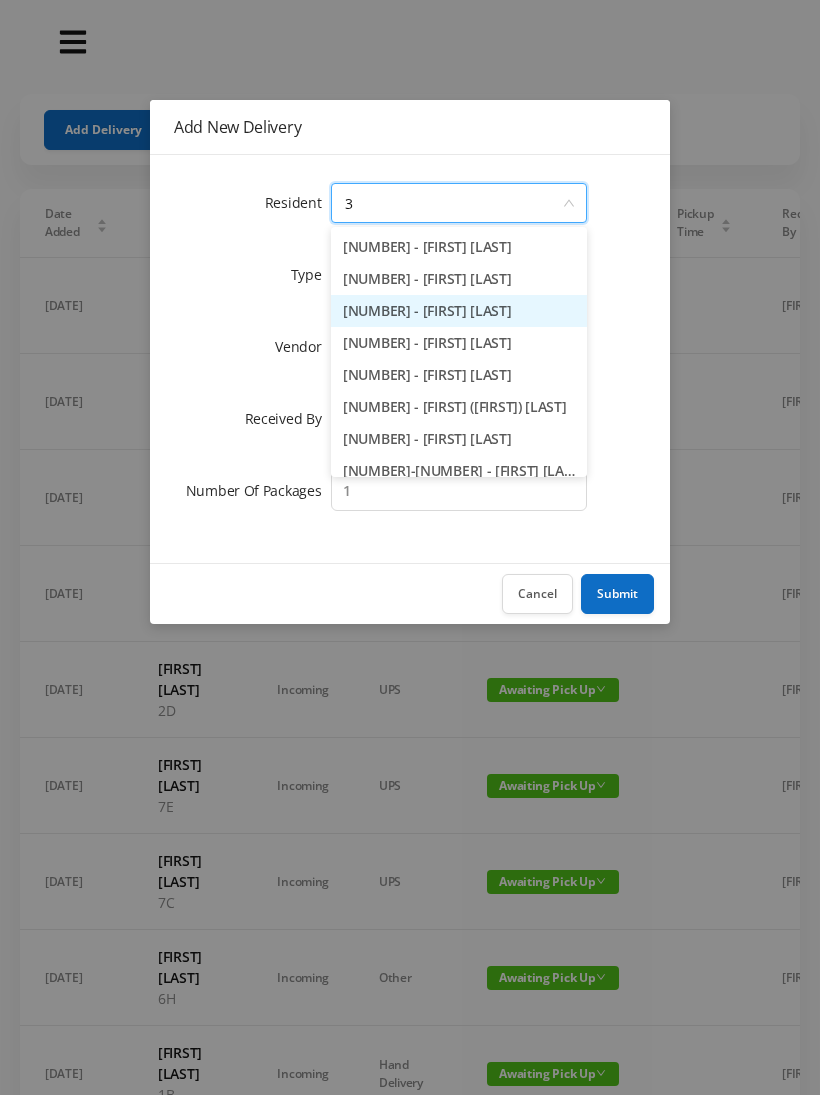 click on "[NUMBER] - [FIRST] [LAST]" at bounding box center (459, 311) 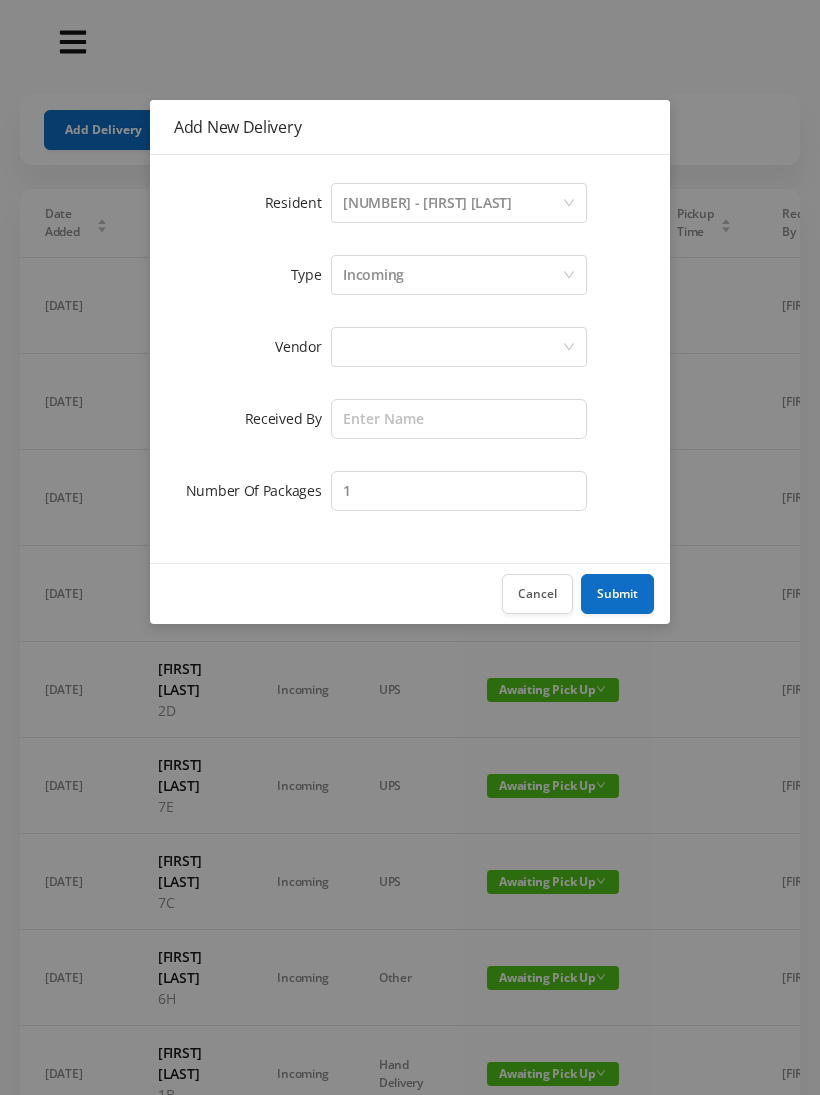click at bounding box center [452, 347] 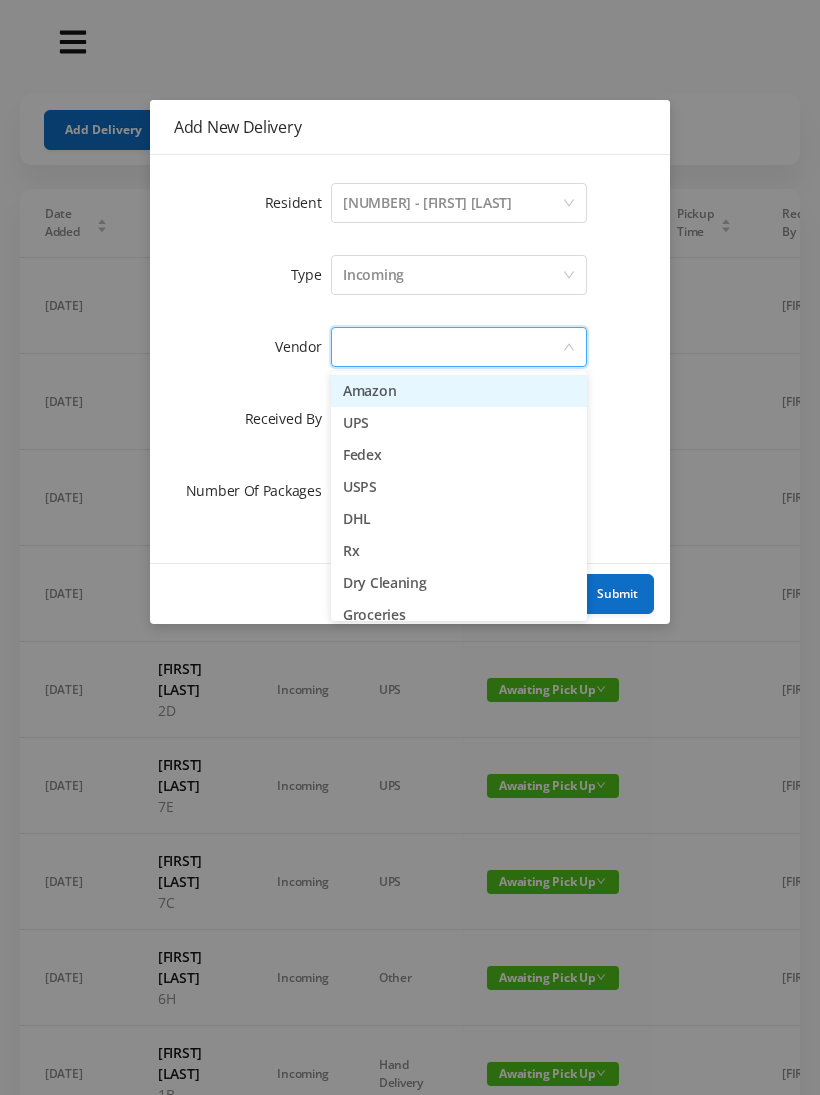 click on "Amazon" at bounding box center [459, 391] 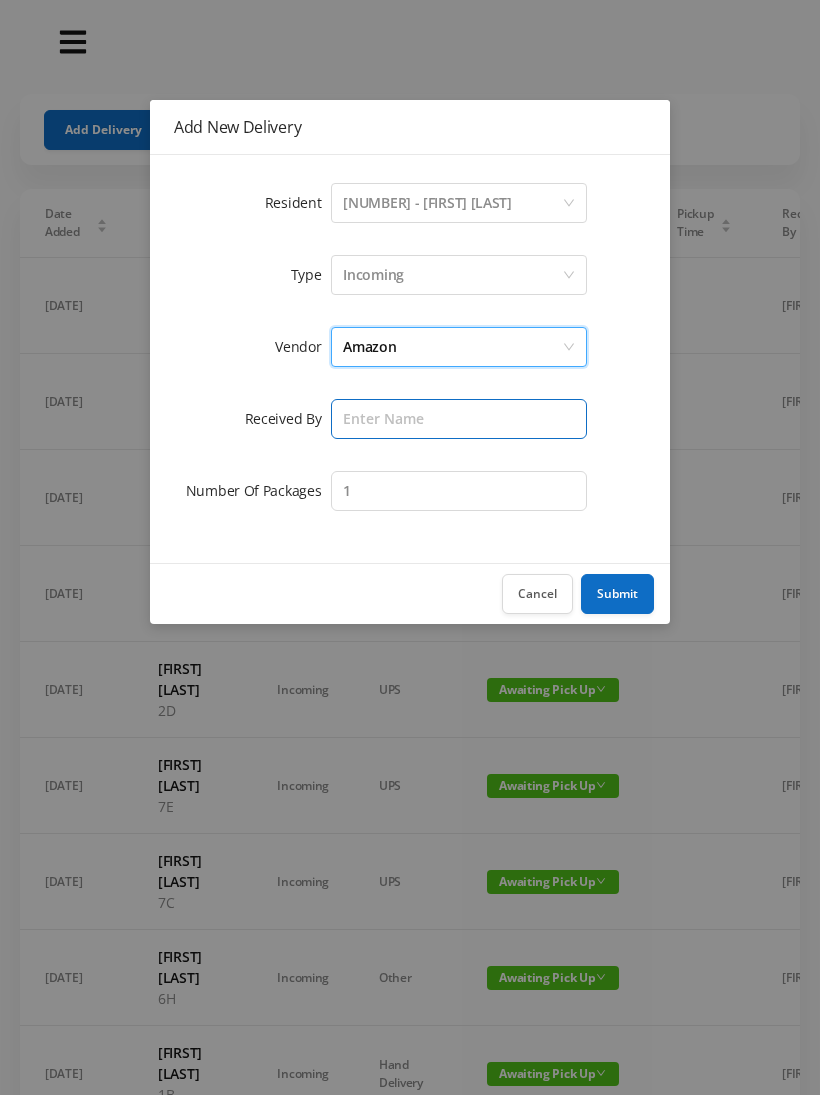 click at bounding box center [459, 419] 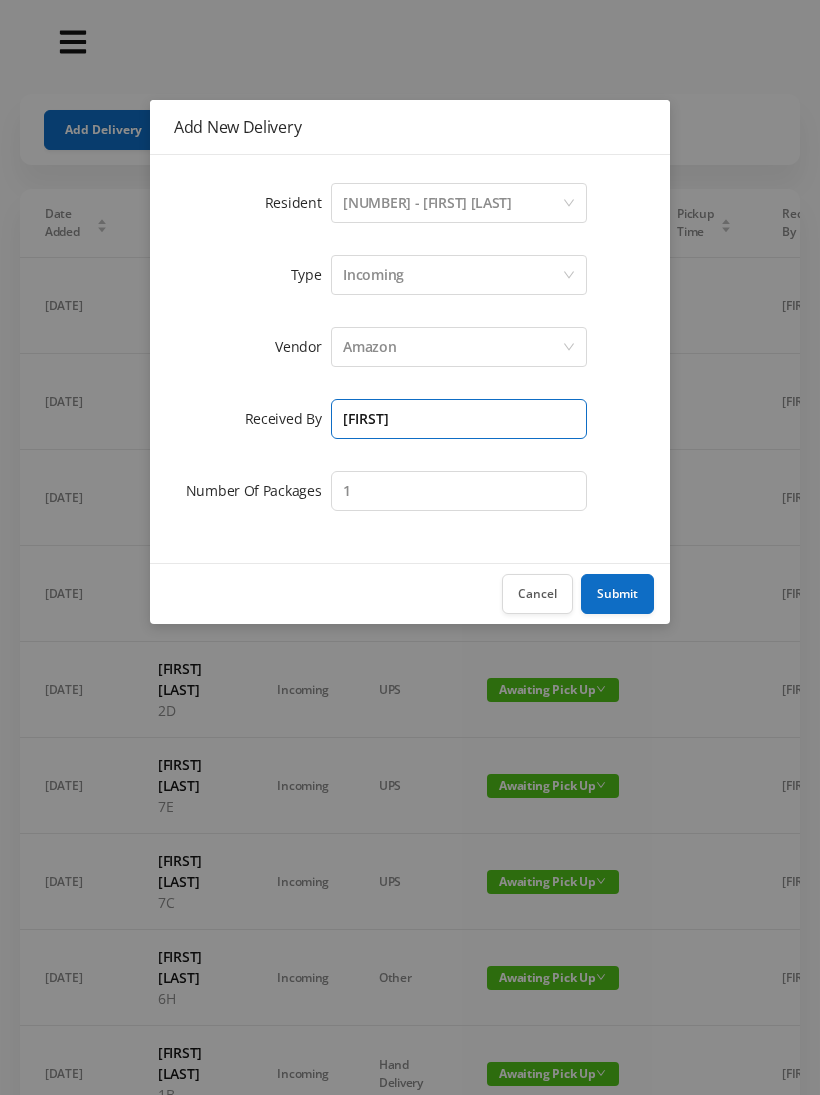 type on "[FIRST]" 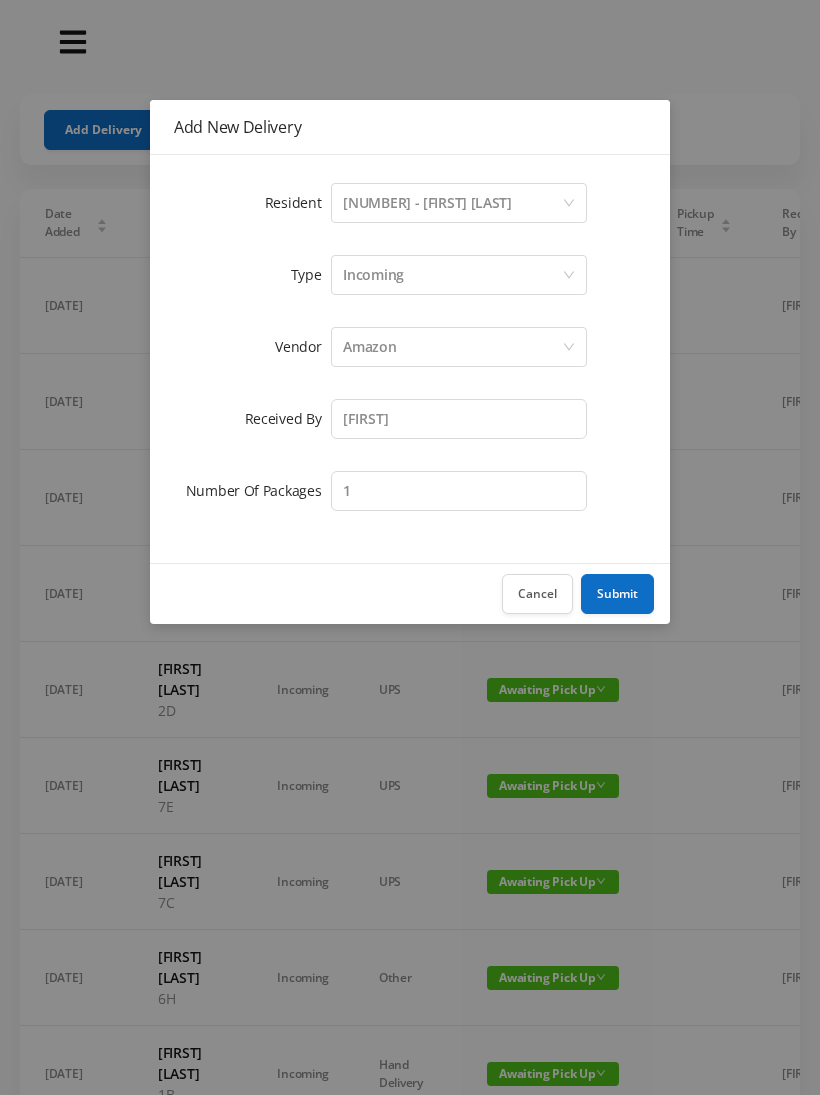 click on "Submit" at bounding box center [617, 594] 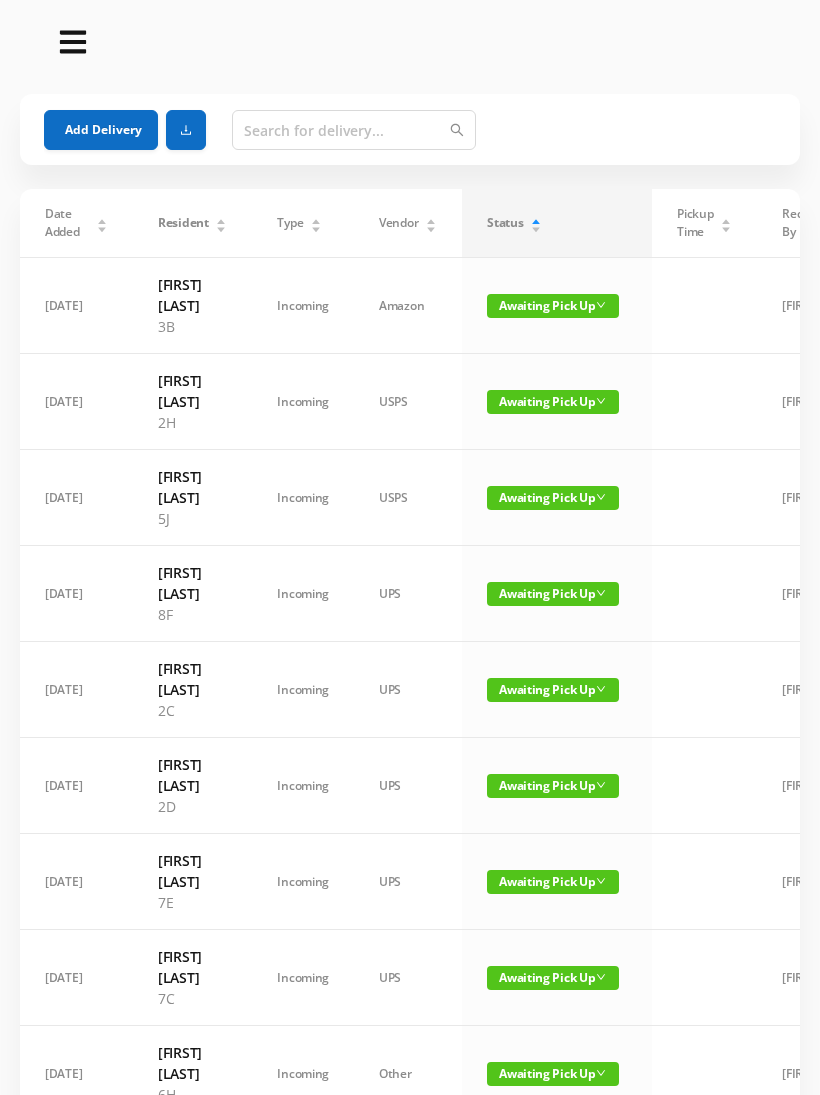 click on "Add Delivery" at bounding box center [101, 130] 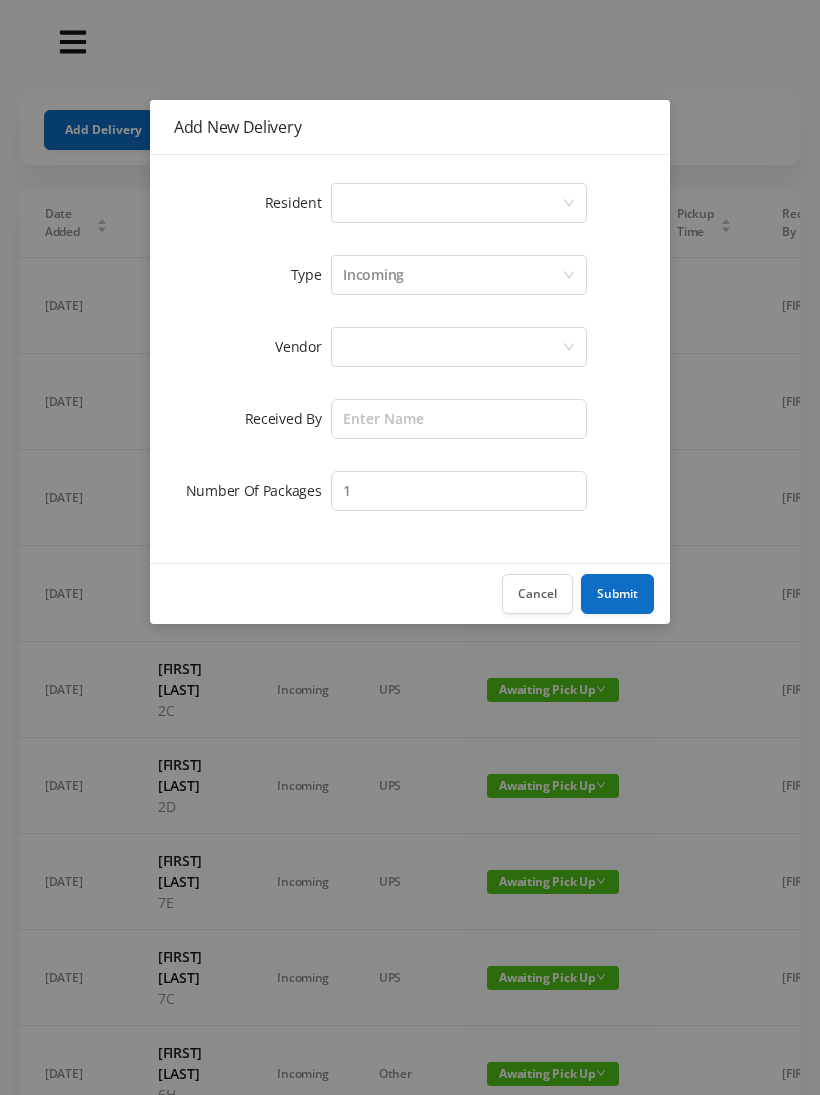 click on "Select a person" at bounding box center (452, 203) 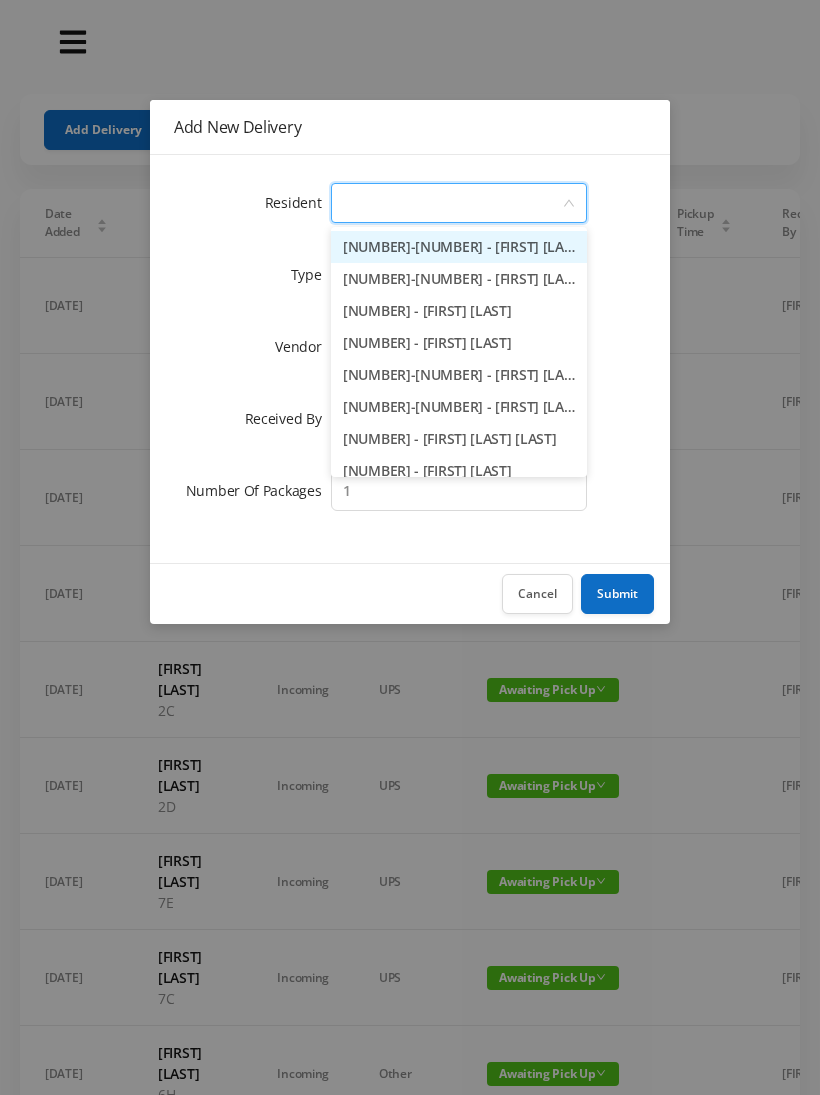 type on "4" 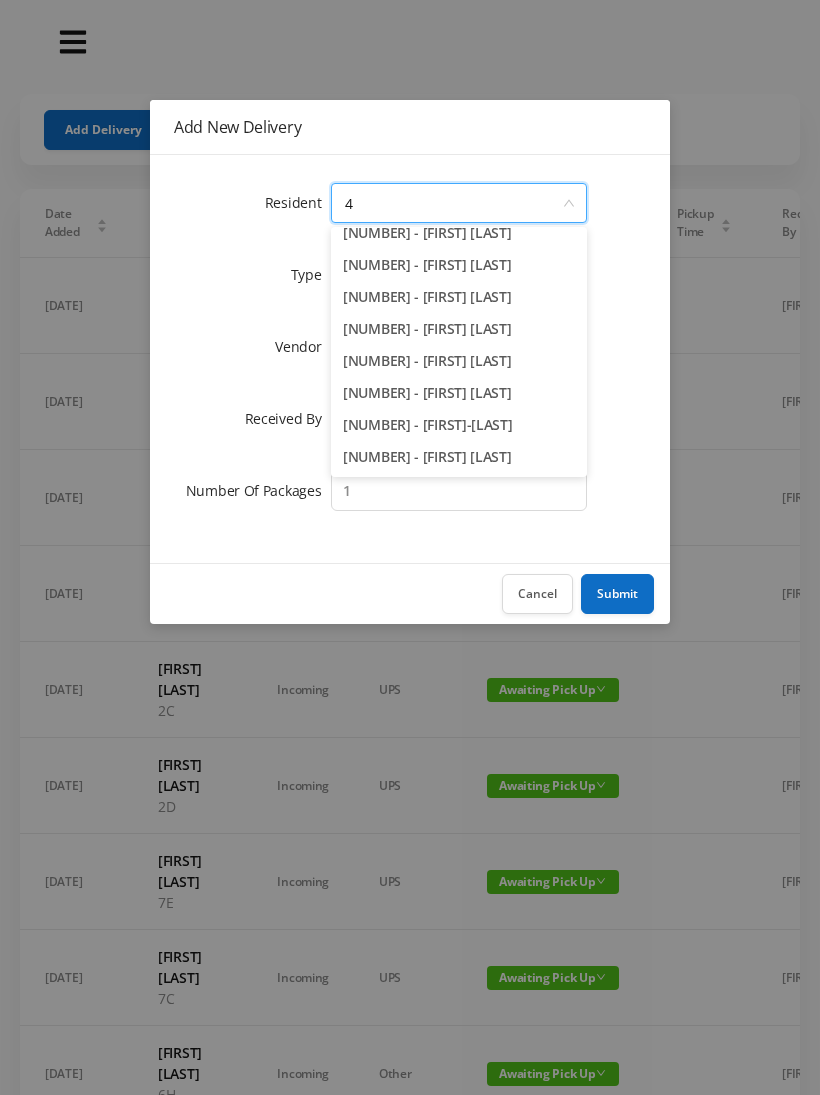 scroll, scrollTop: 238, scrollLeft: 0, axis: vertical 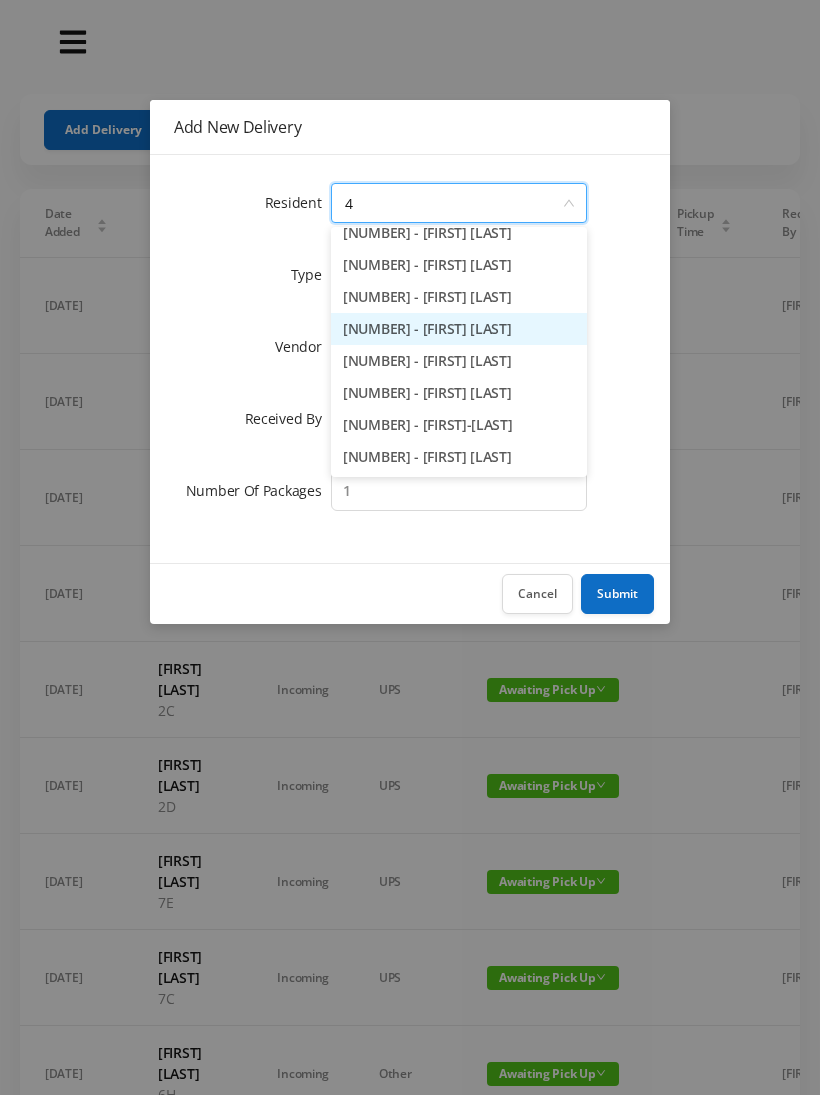 click on "[NUMBER] - [FIRST] [LAST]" at bounding box center [459, 329] 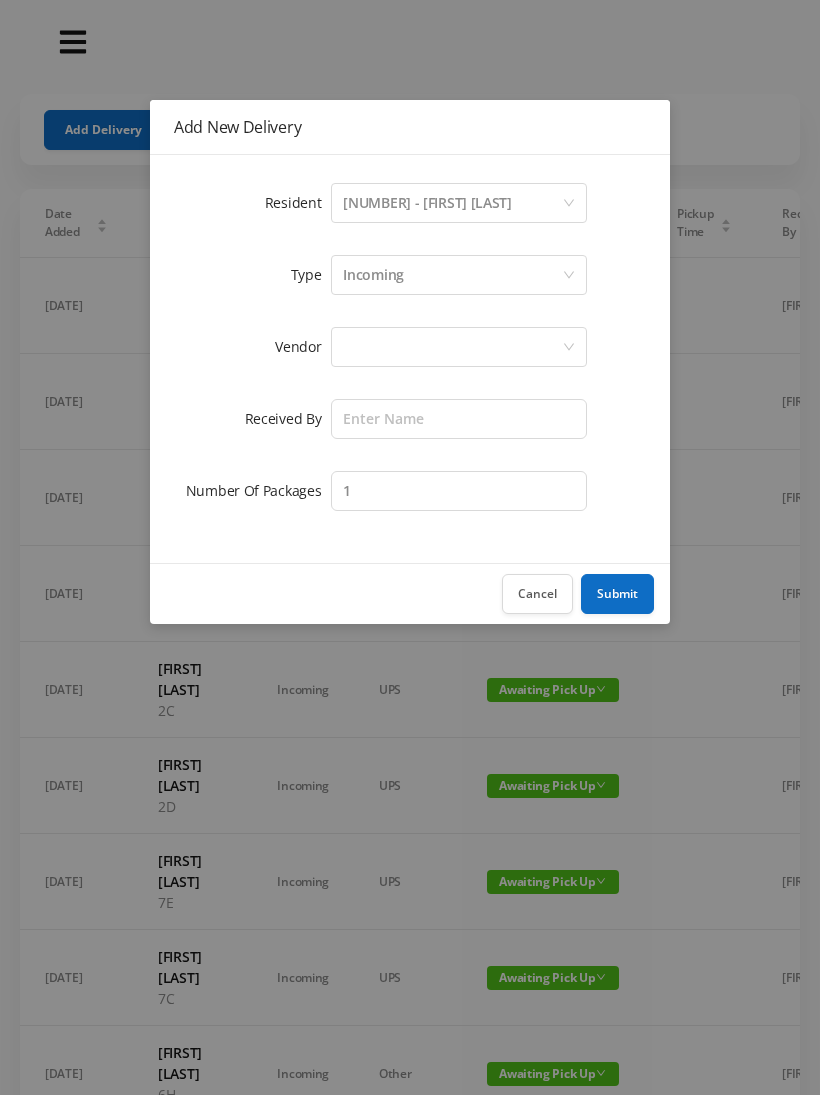 click at bounding box center [452, 347] 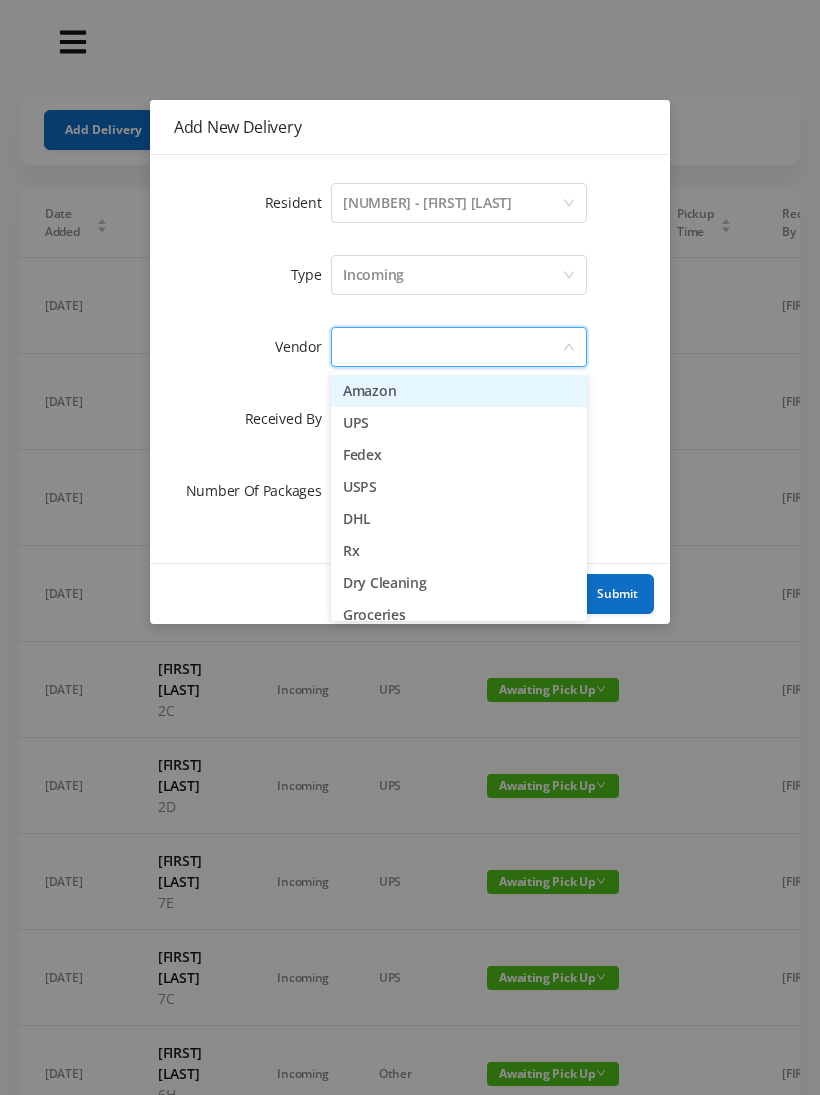 click on "Amazon" at bounding box center (459, 391) 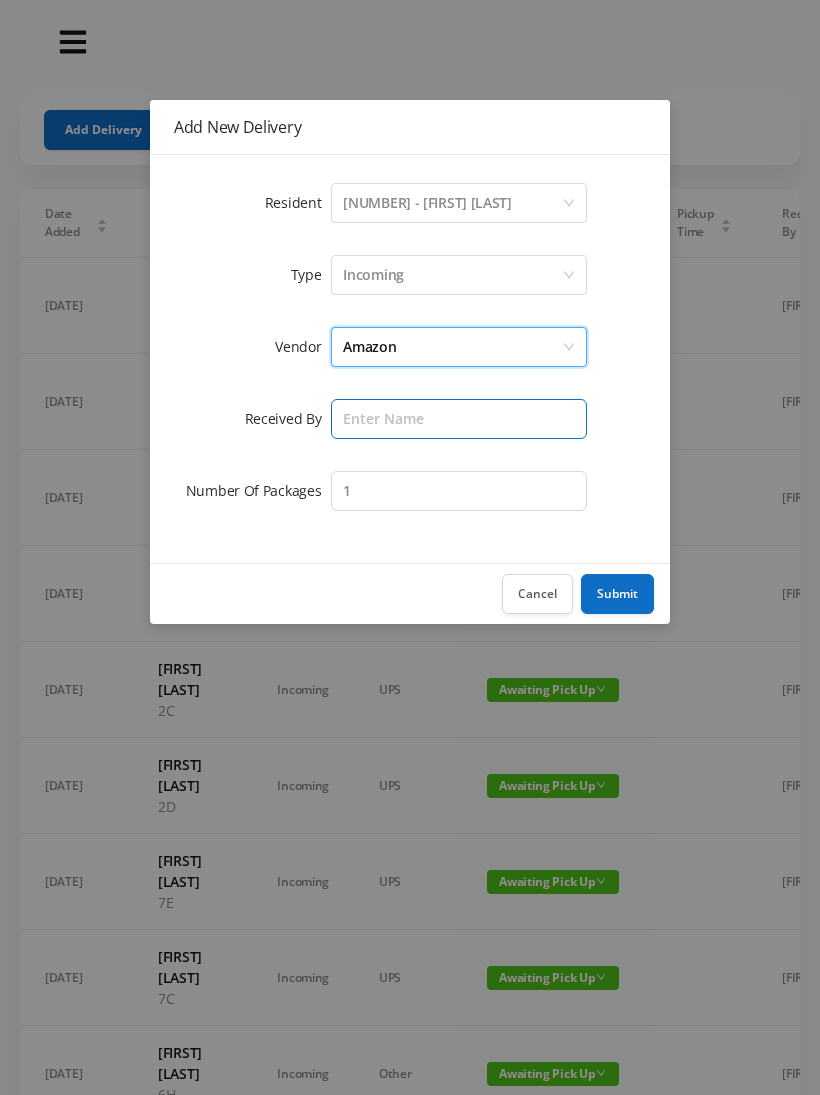 click at bounding box center (459, 419) 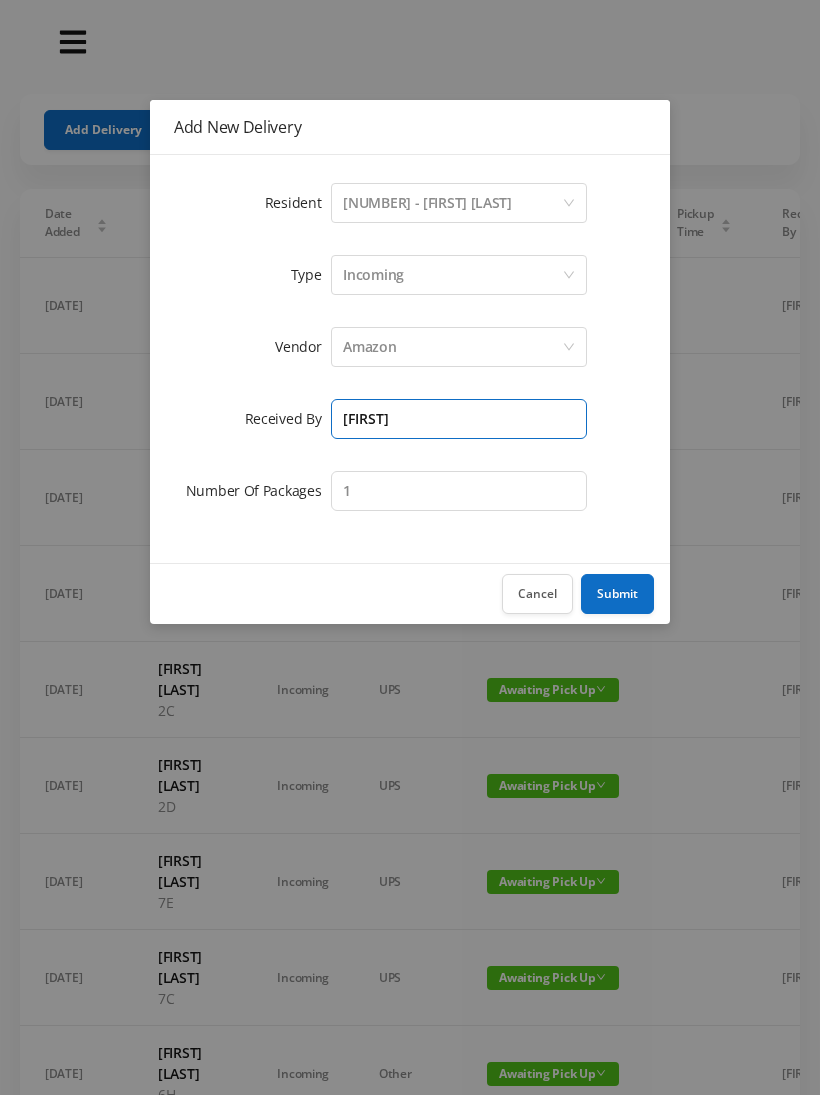 type on "[FIRST]" 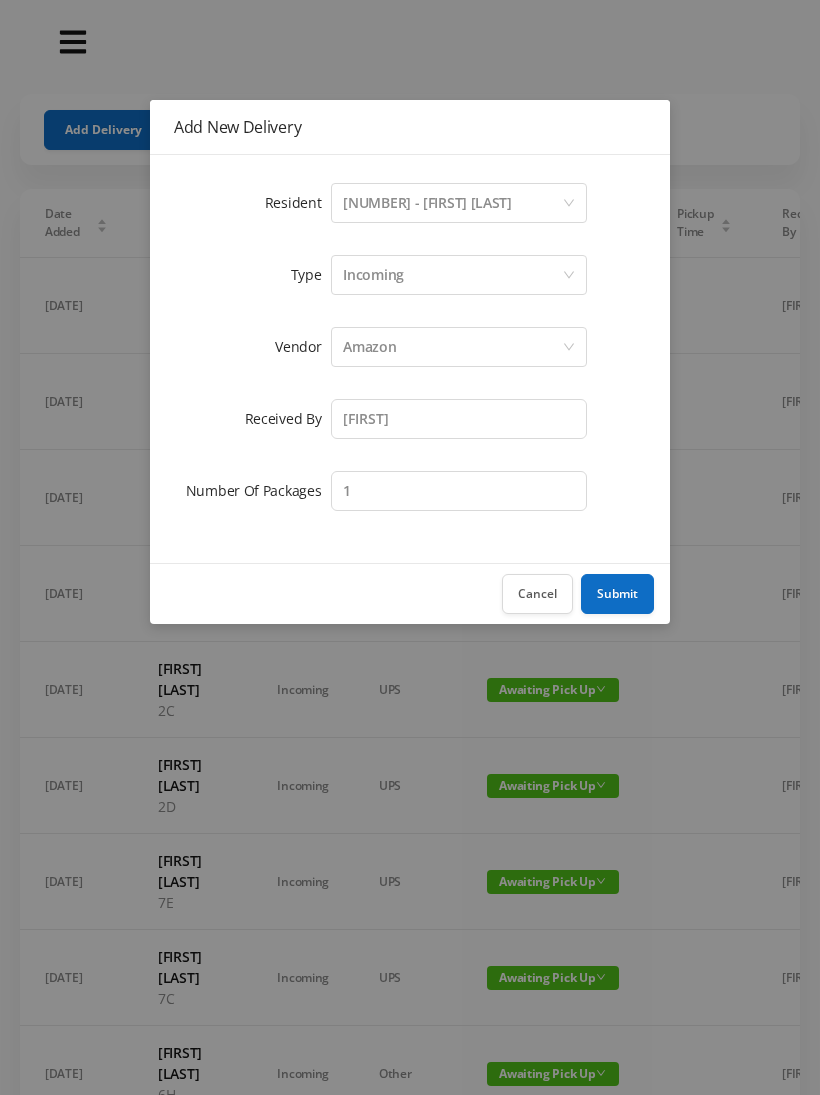 click on "Submit" at bounding box center [617, 594] 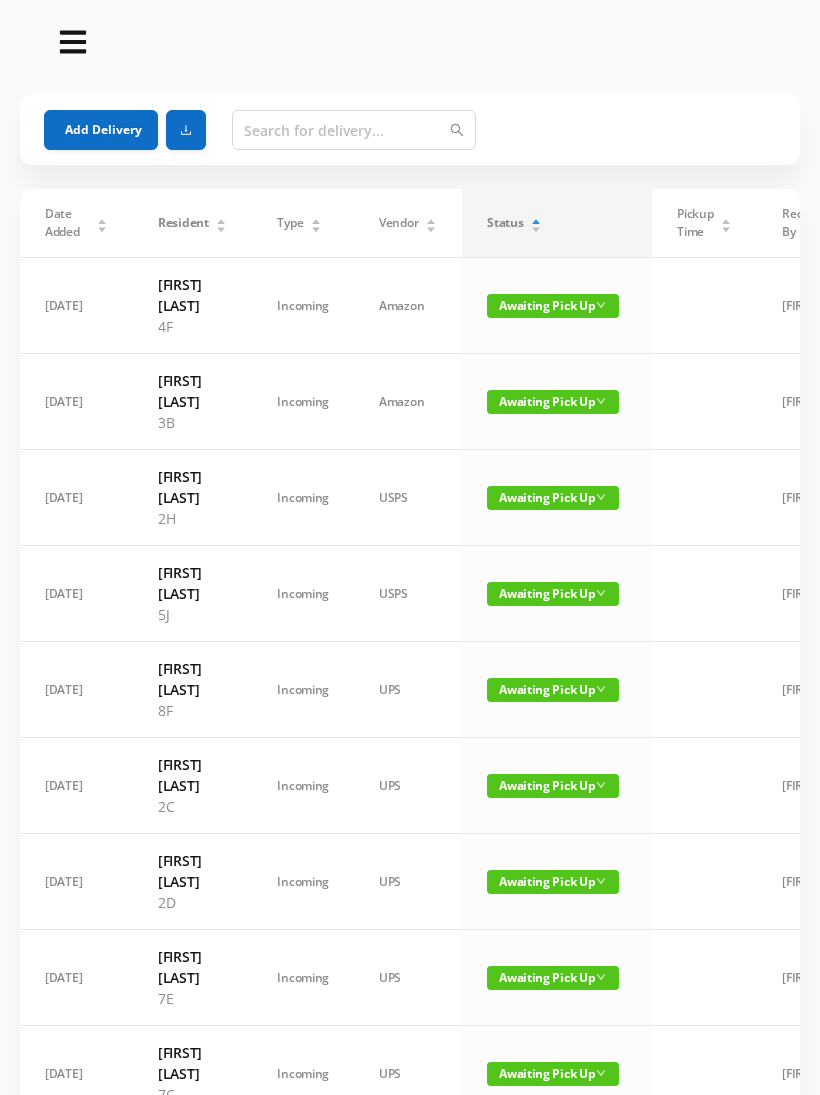 click on "Add Delivery" at bounding box center [101, 130] 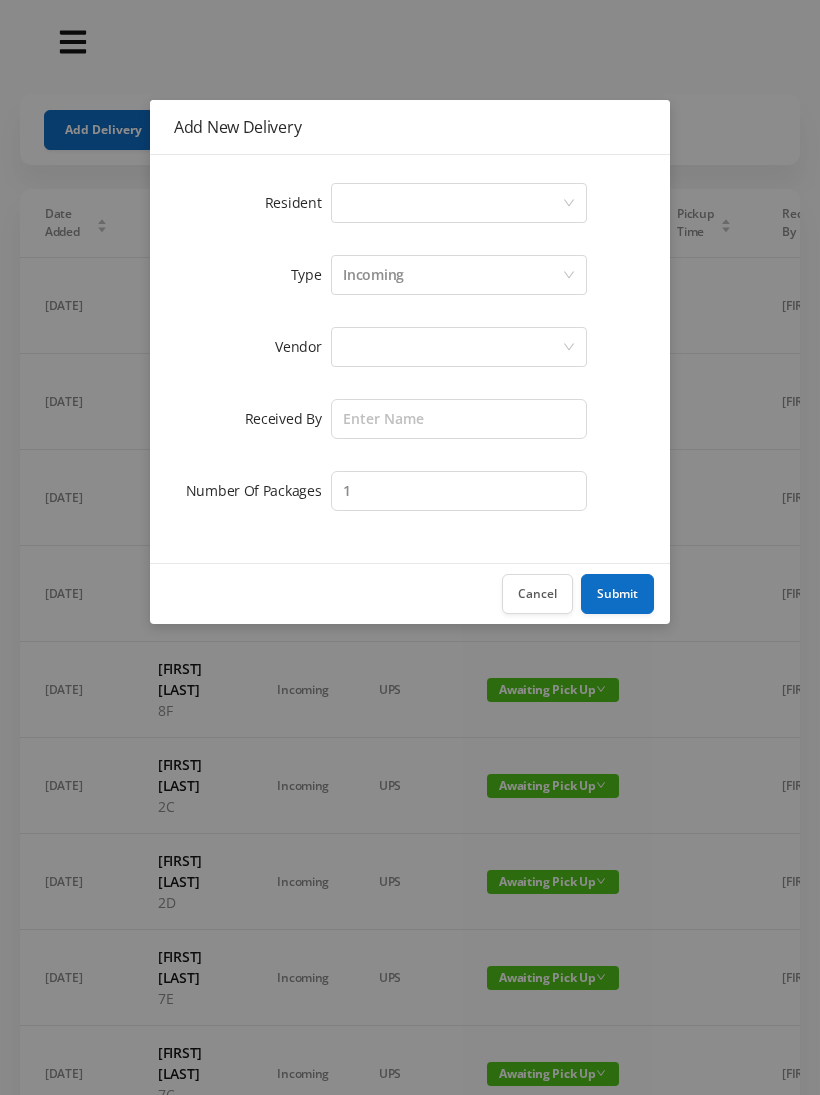 click on "Select a person" at bounding box center [452, 203] 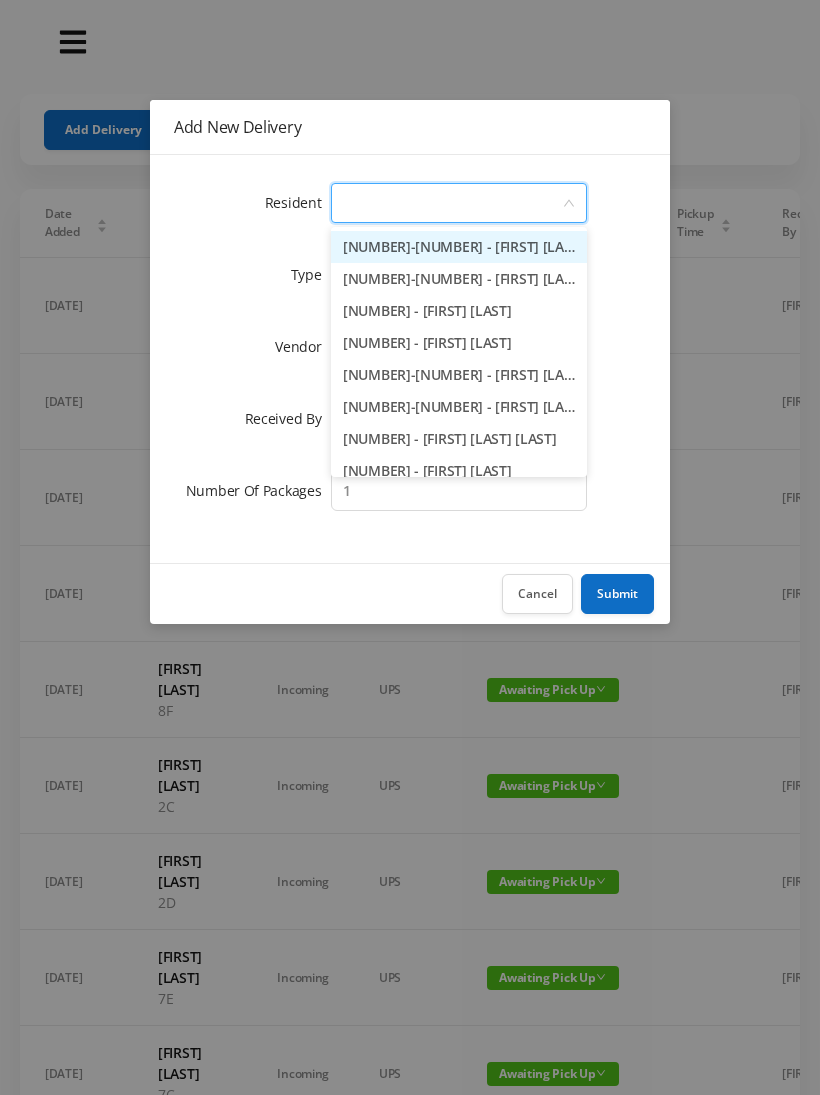 type on "[NUMBER]" 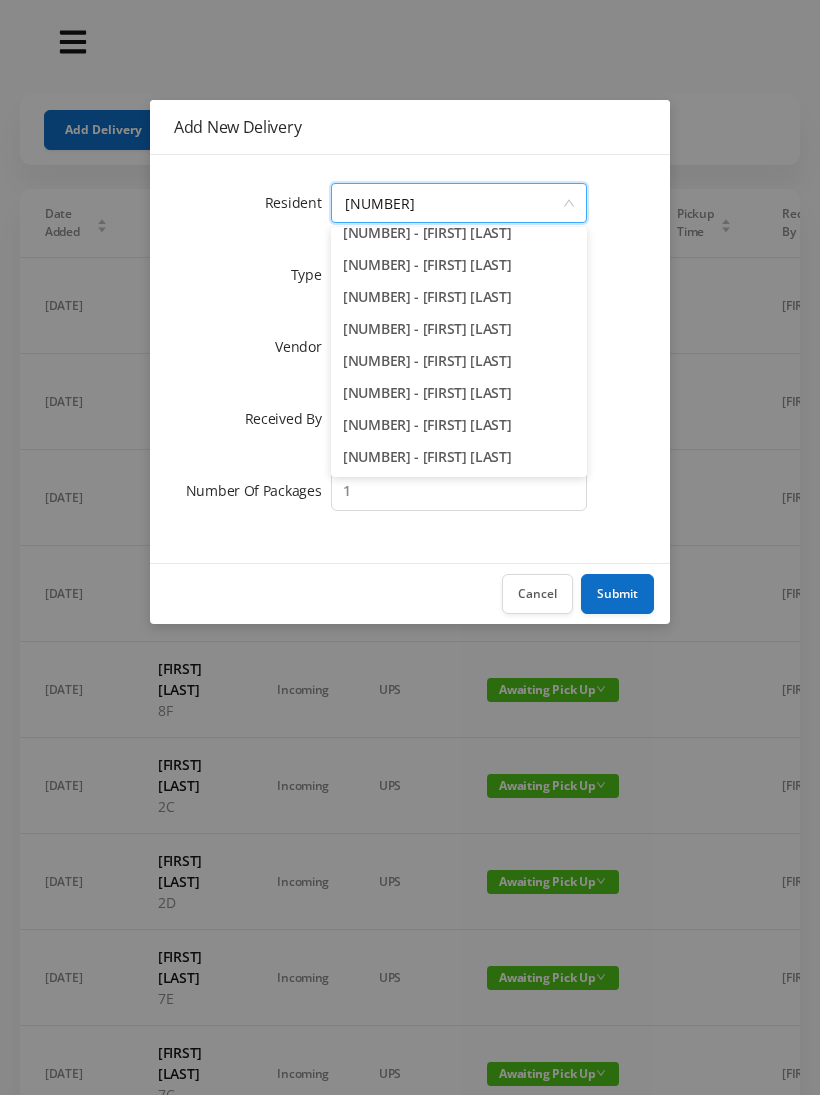 scroll, scrollTop: 110, scrollLeft: 0, axis: vertical 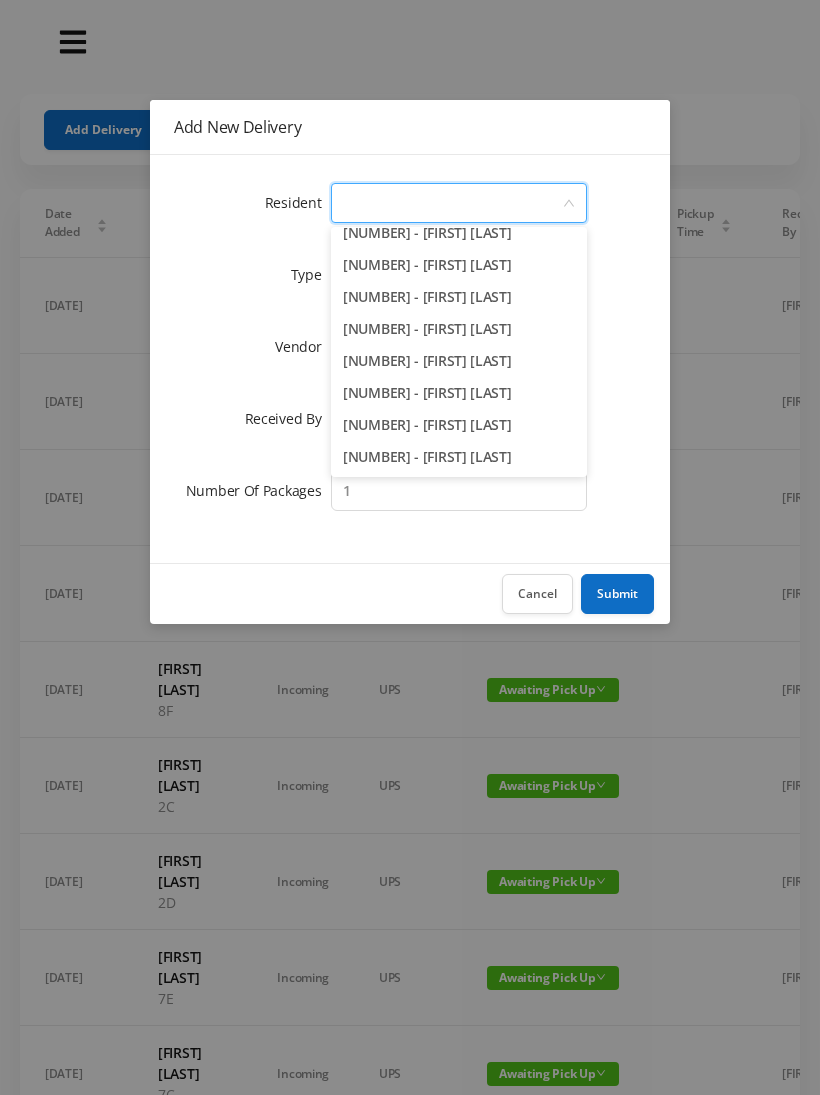 click on "Cancel" at bounding box center [537, 594] 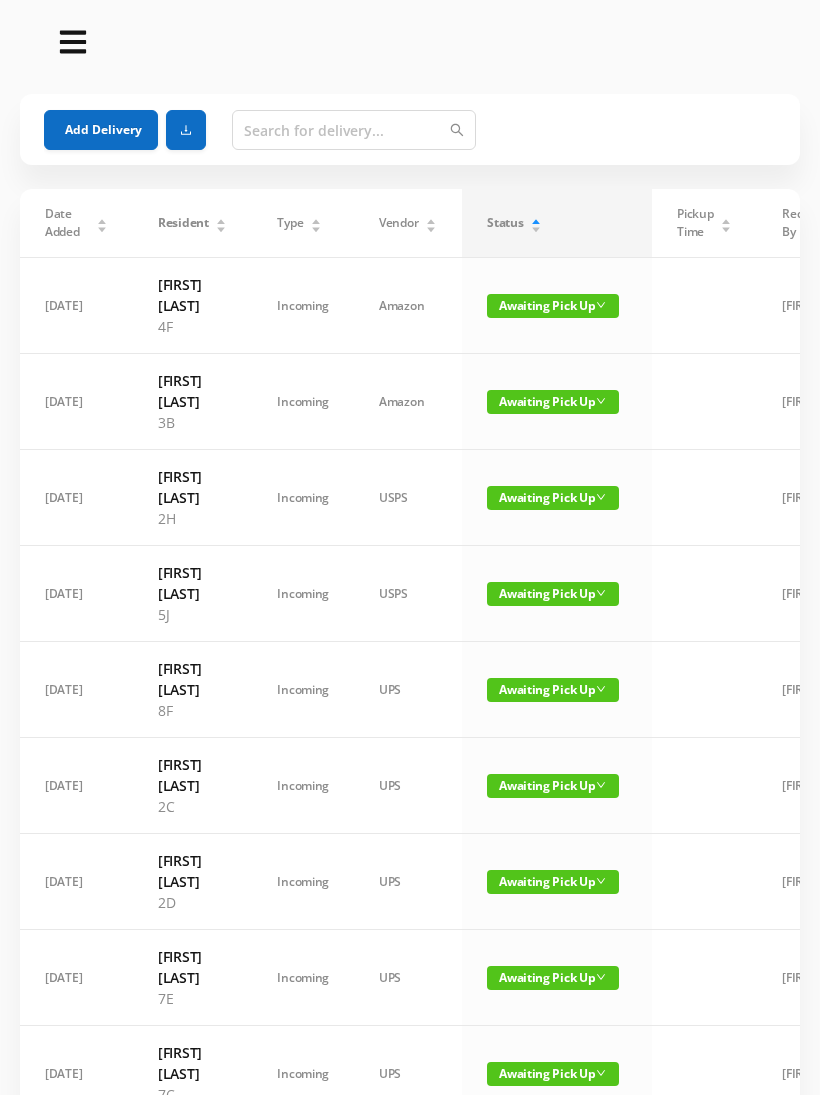 click on "Add Delivery" at bounding box center [101, 130] 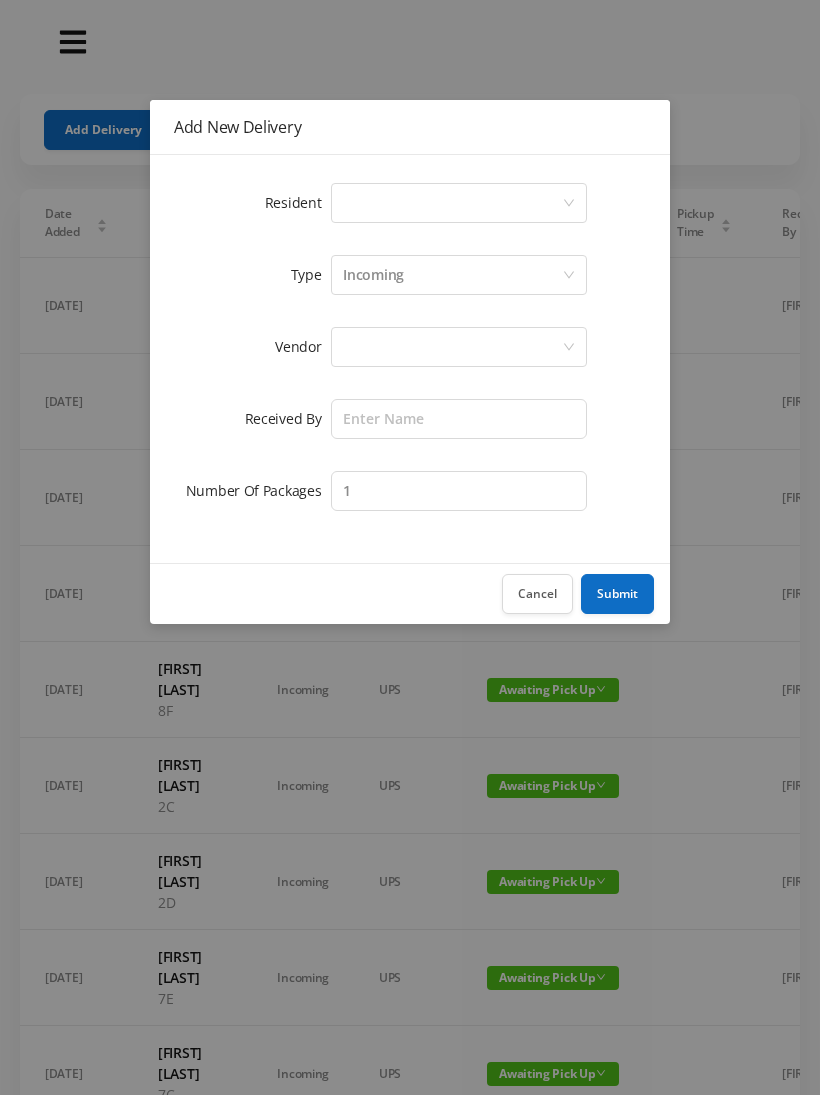 click on "Select a person" at bounding box center (452, 203) 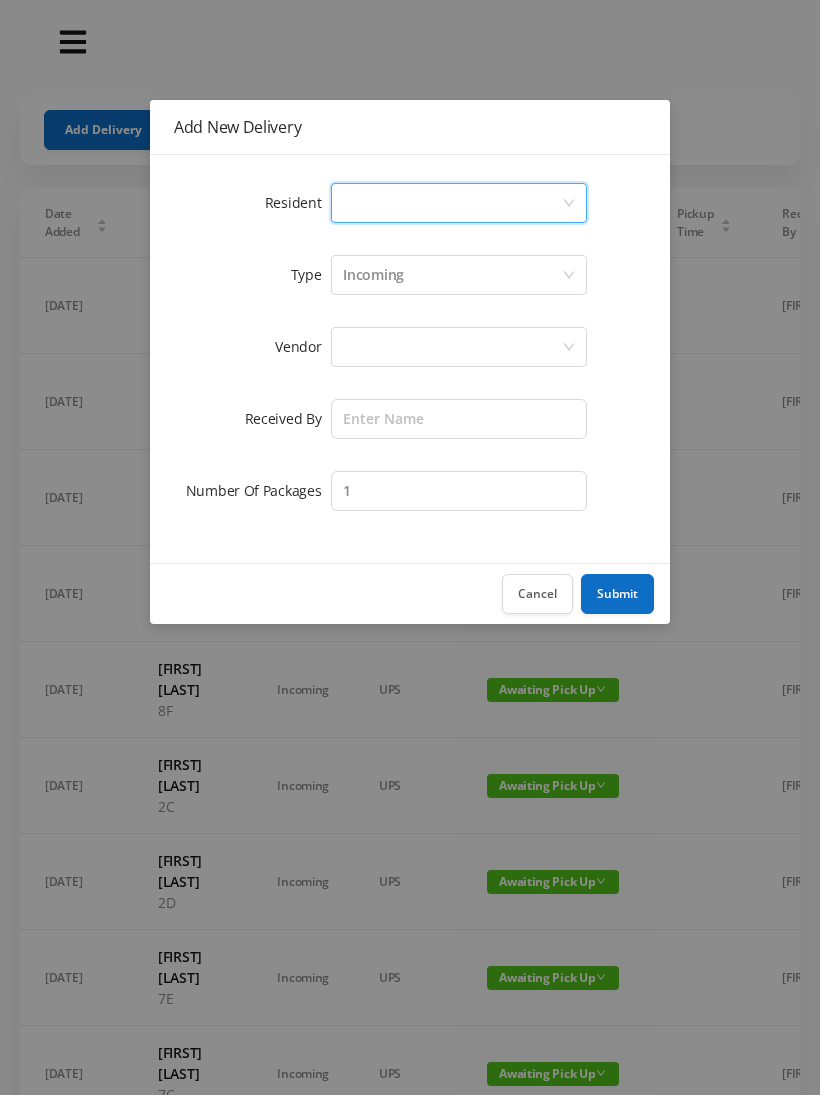 click on "Add New Delivery Resident Select a person   Type Incoming Vendor Received By Number Of Packages 1 Cancel Submit" at bounding box center [410, 547] 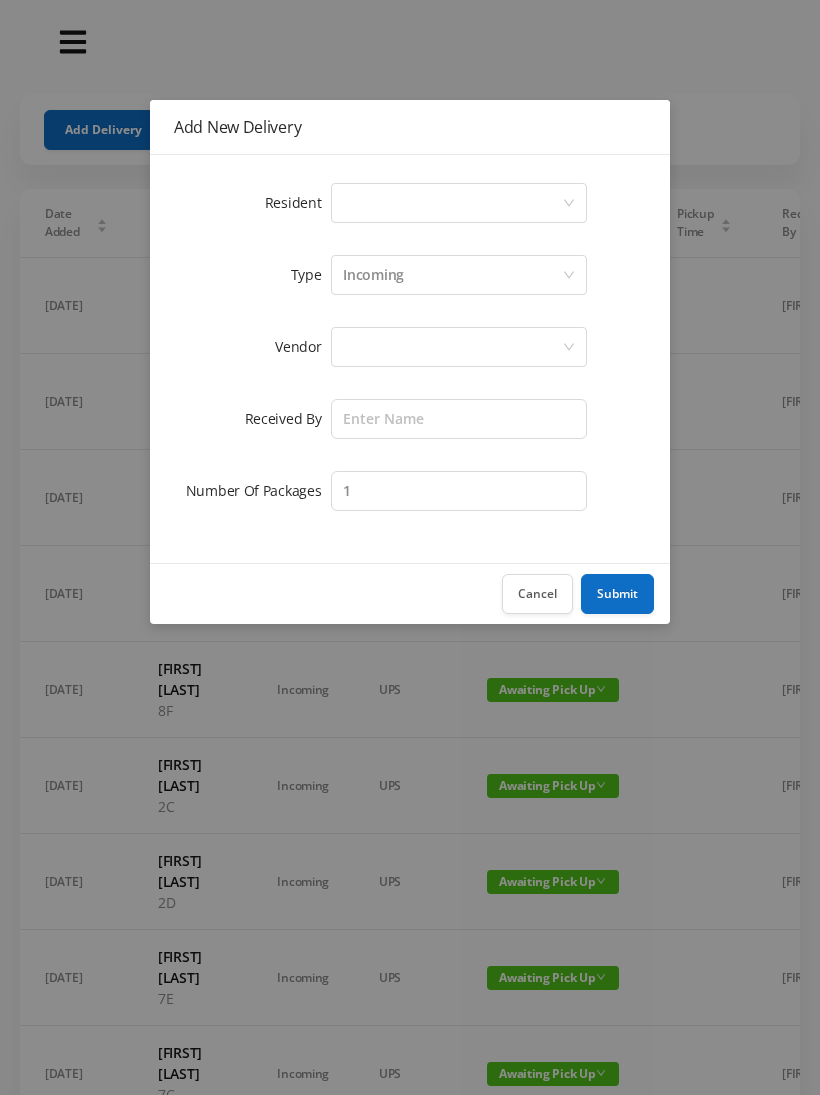 click on "Cancel" at bounding box center [537, 594] 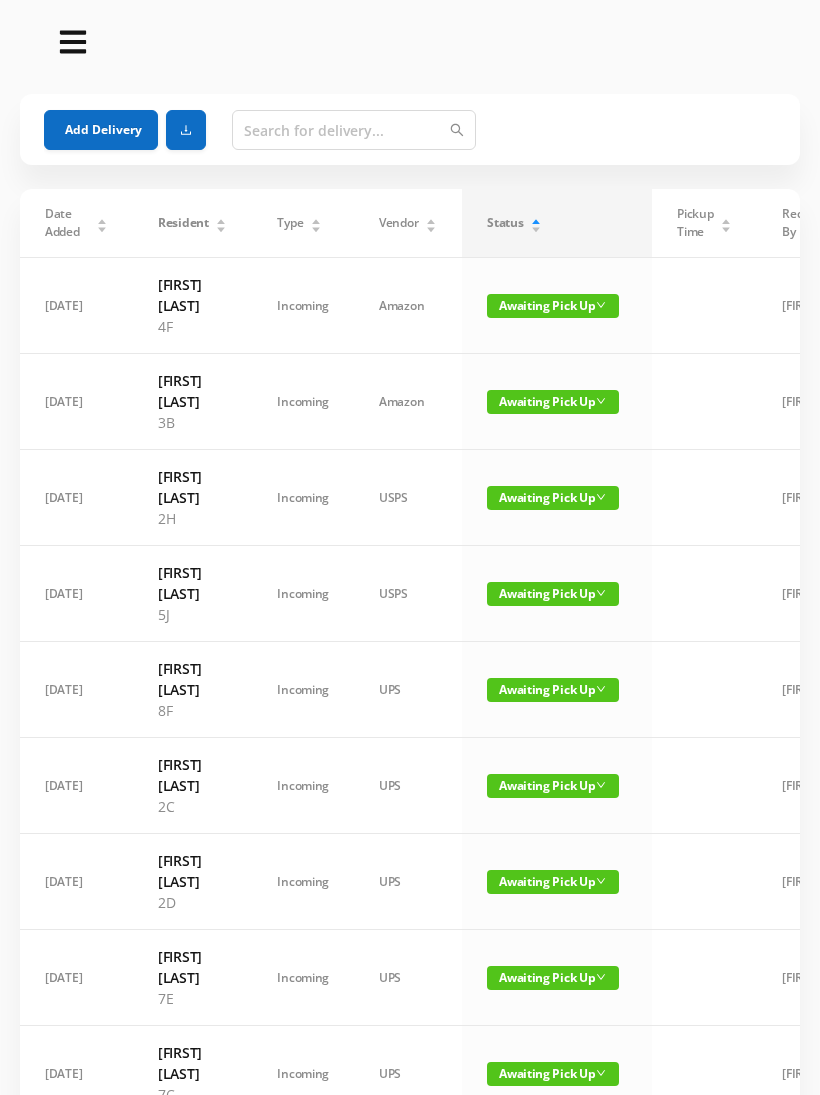 click on "Add Delivery" at bounding box center (101, 130) 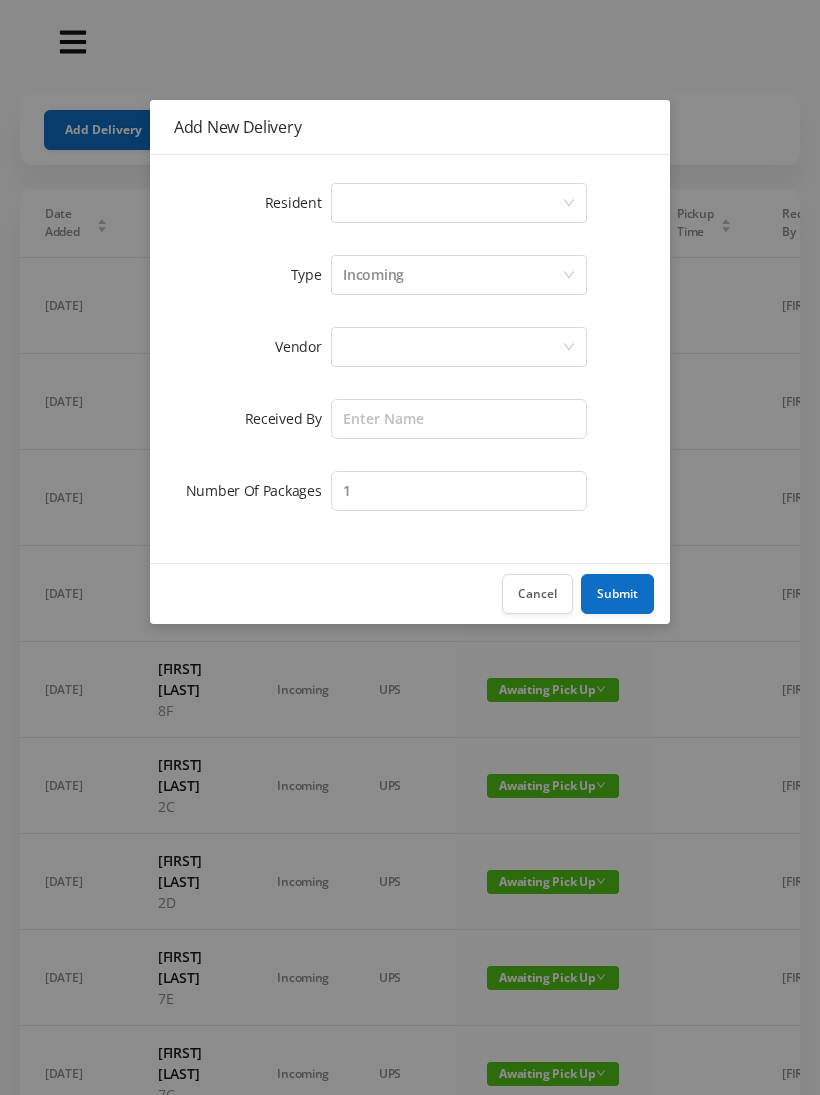 click on "Select a person" at bounding box center [452, 203] 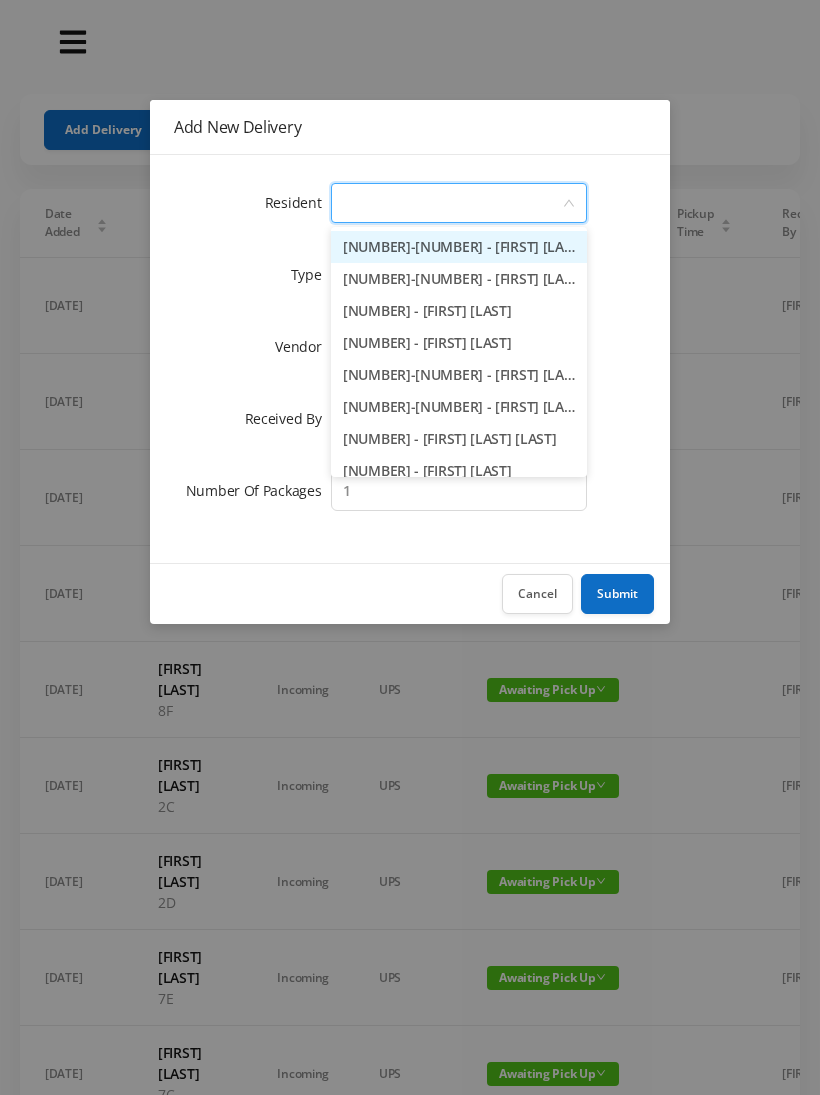 type on "6" 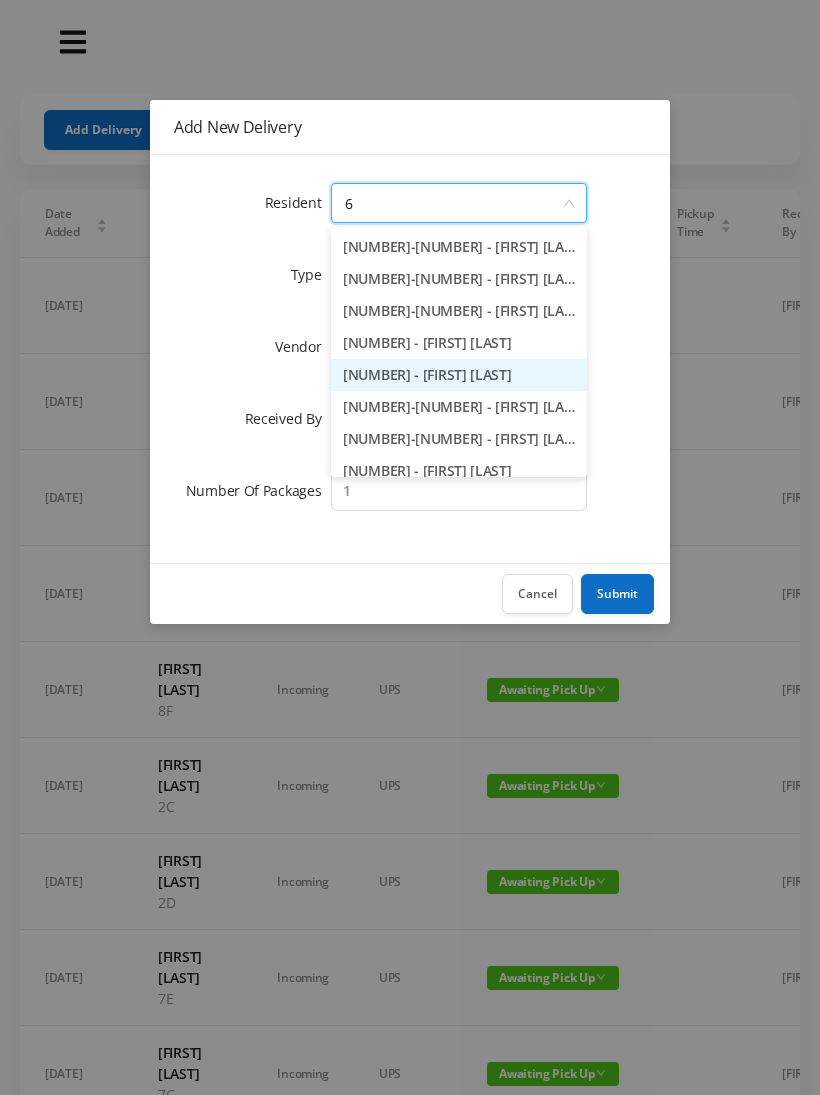 click on "[NUMBER] - [FIRST] [LAST]" at bounding box center (459, 375) 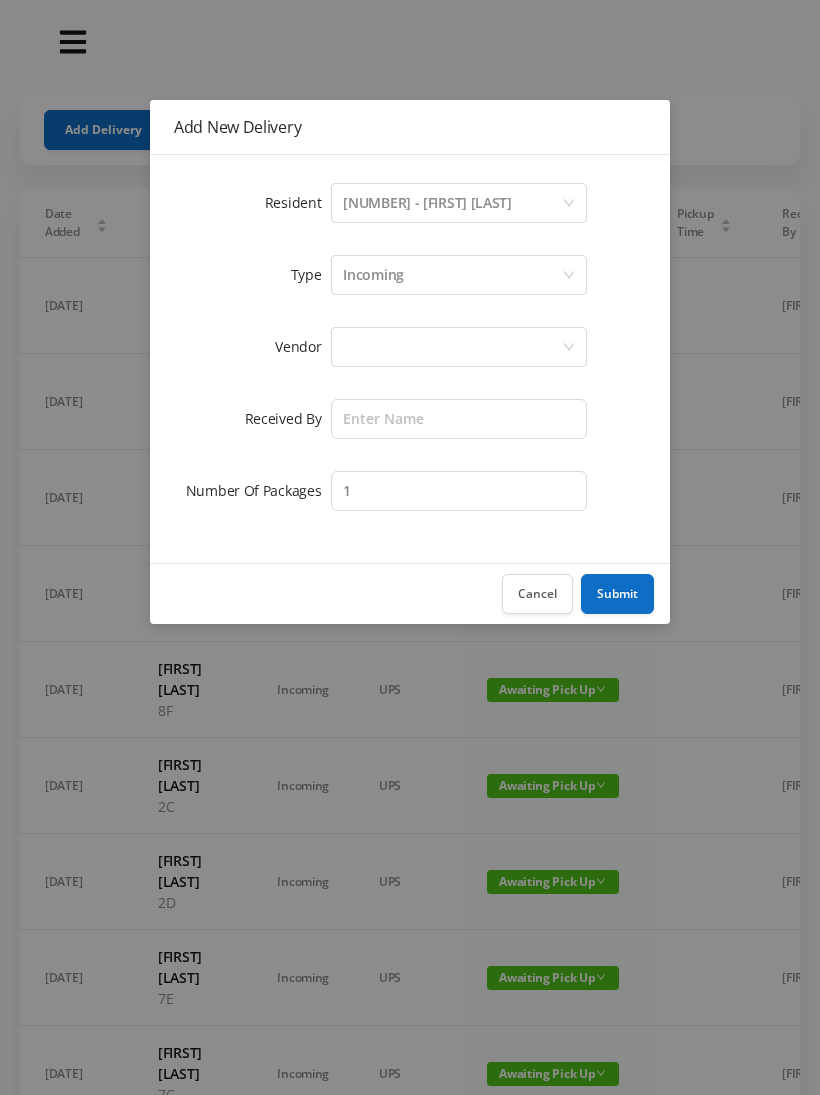 click at bounding box center (452, 347) 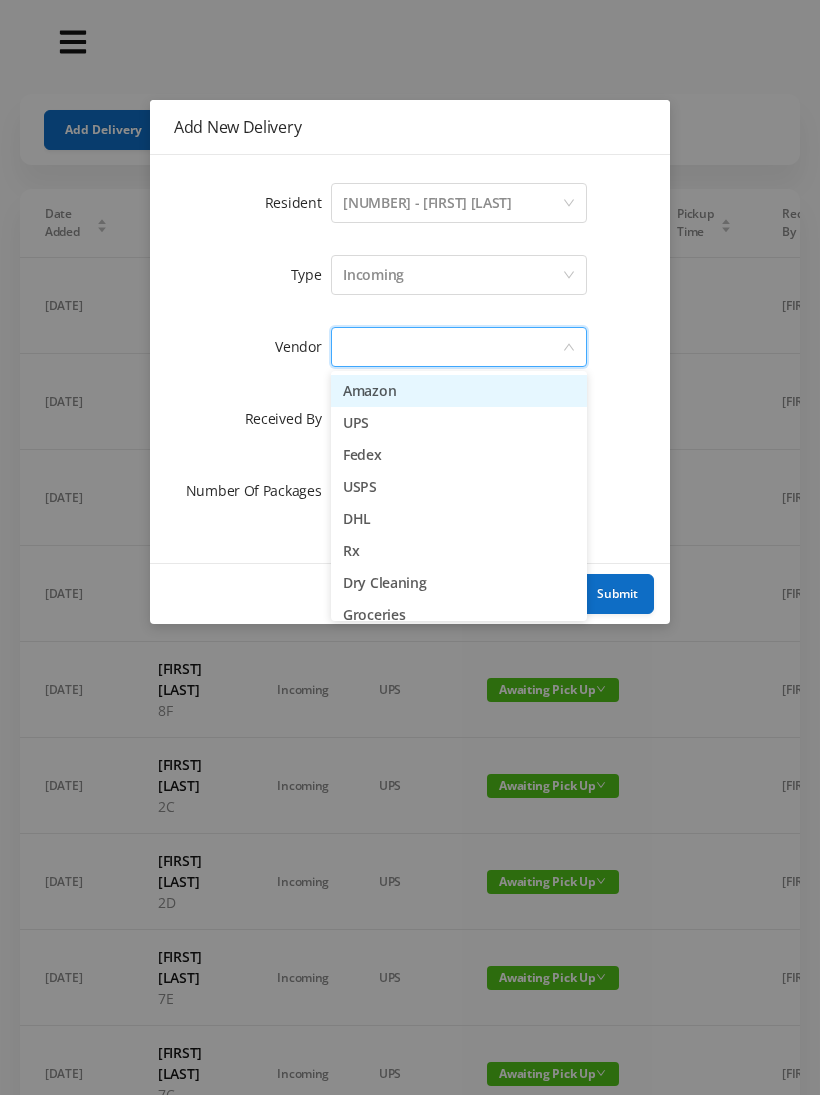 click on "Amazon" at bounding box center (459, 391) 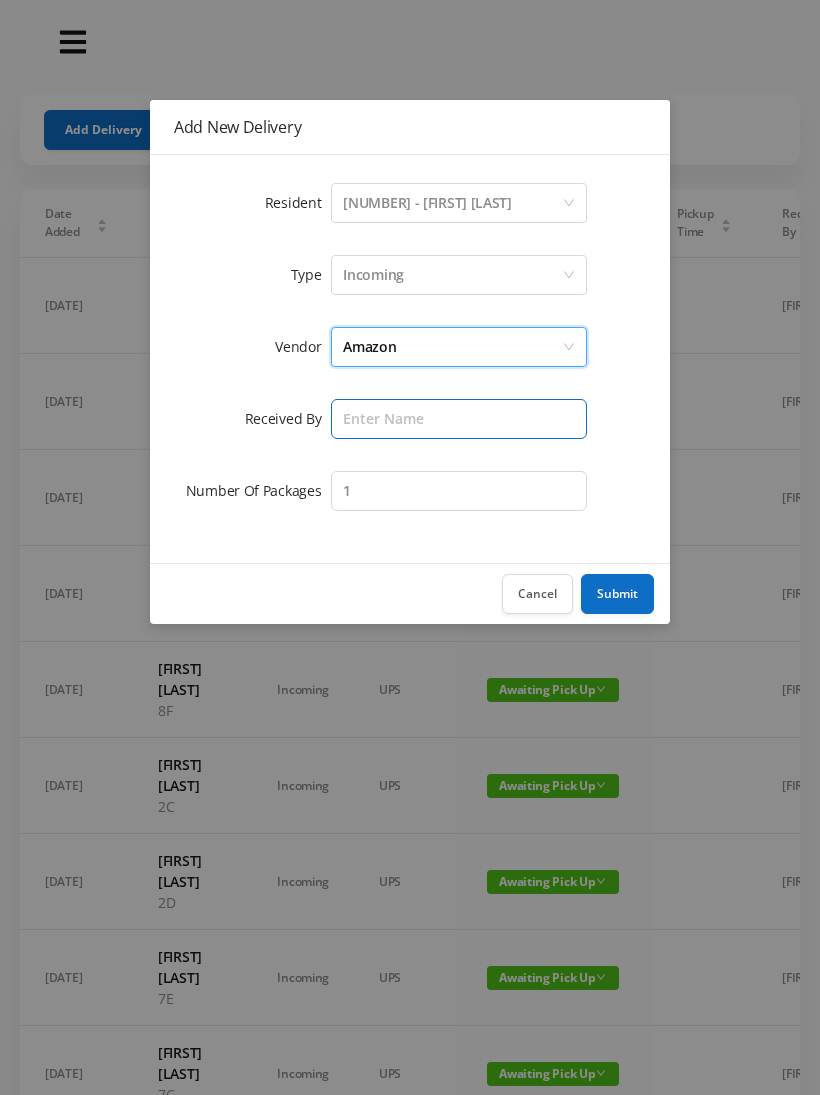 click at bounding box center [459, 419] 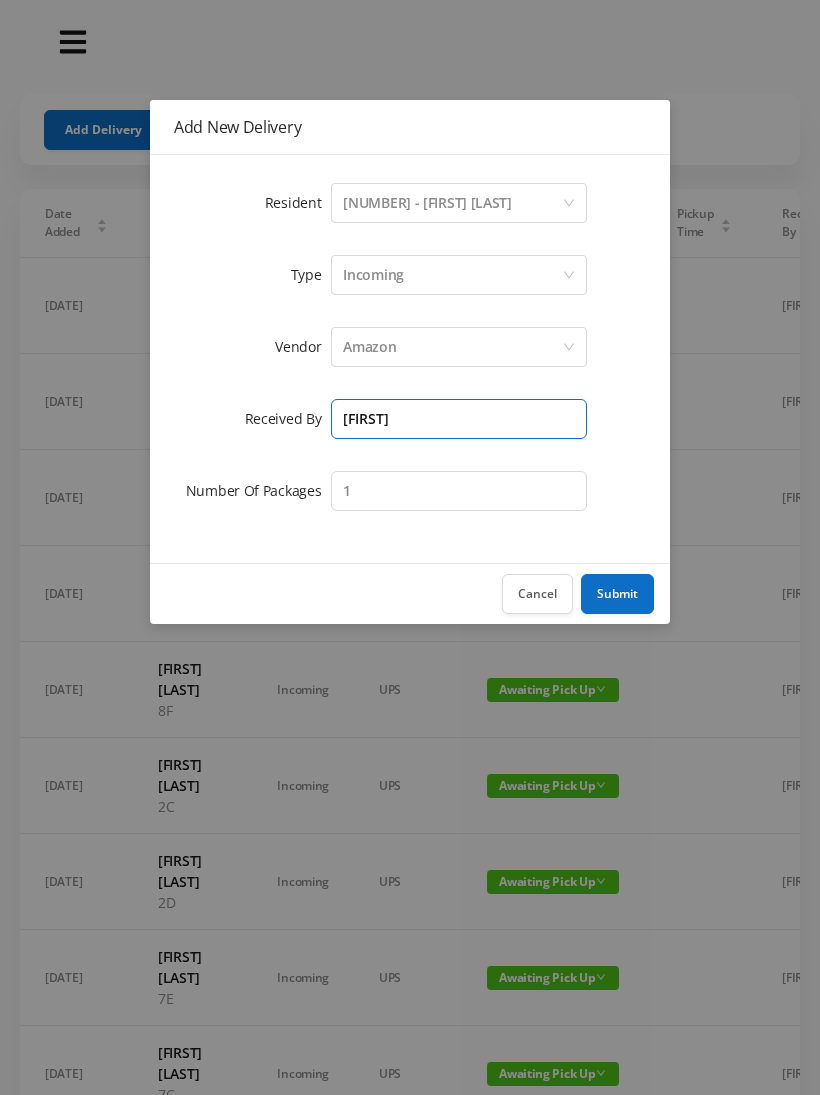 type on "[FIRST]" 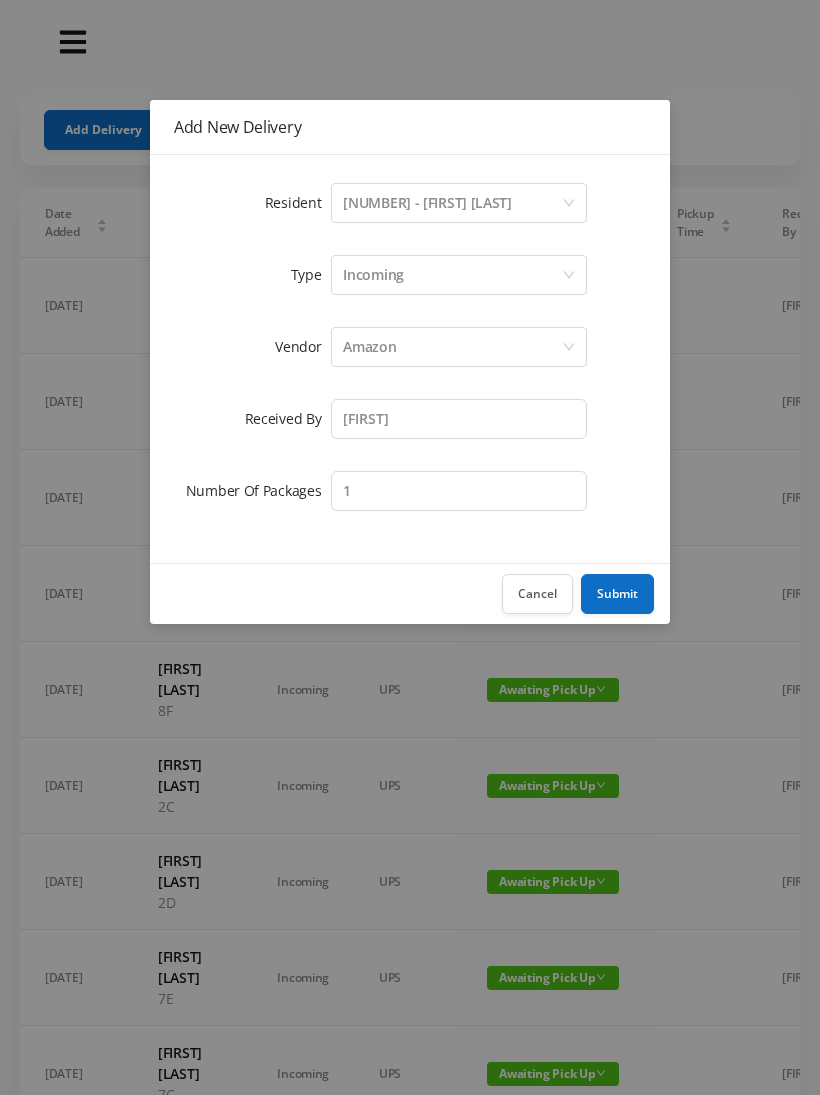 click on "Submit" at bounding box center [617, 594] 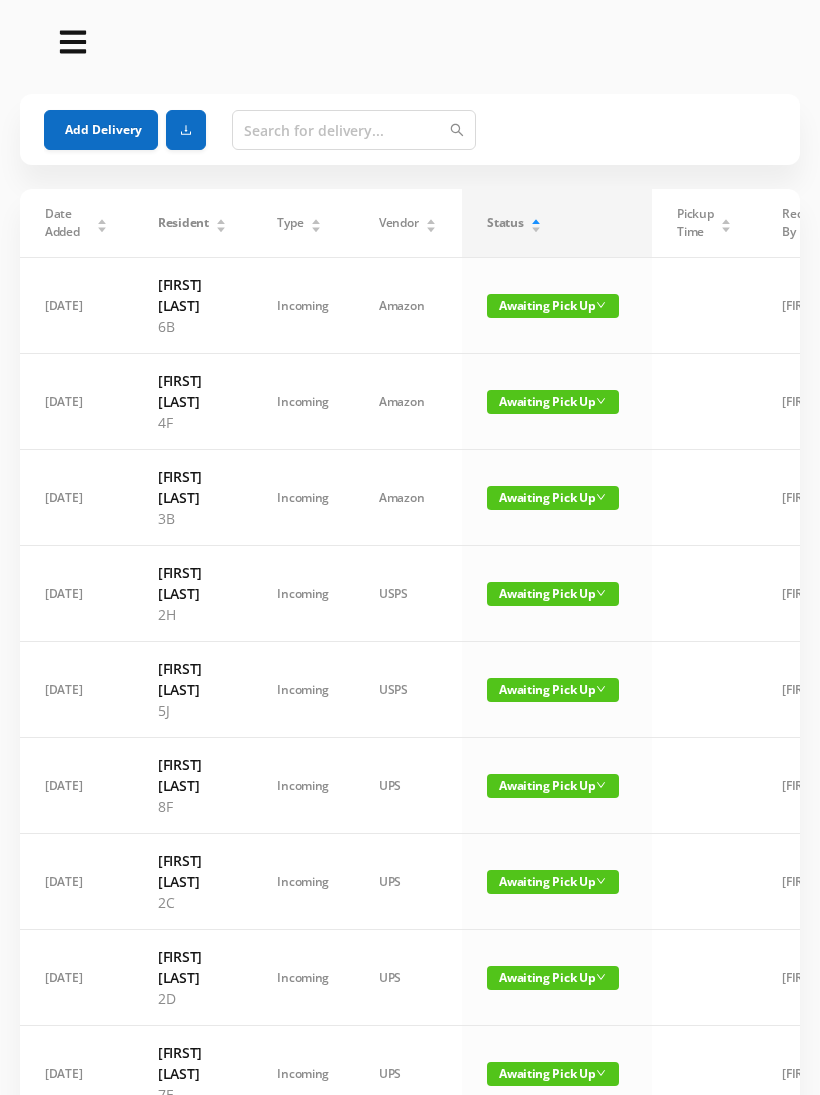 click on "Add Delivery" at bounding box center [101, 130] 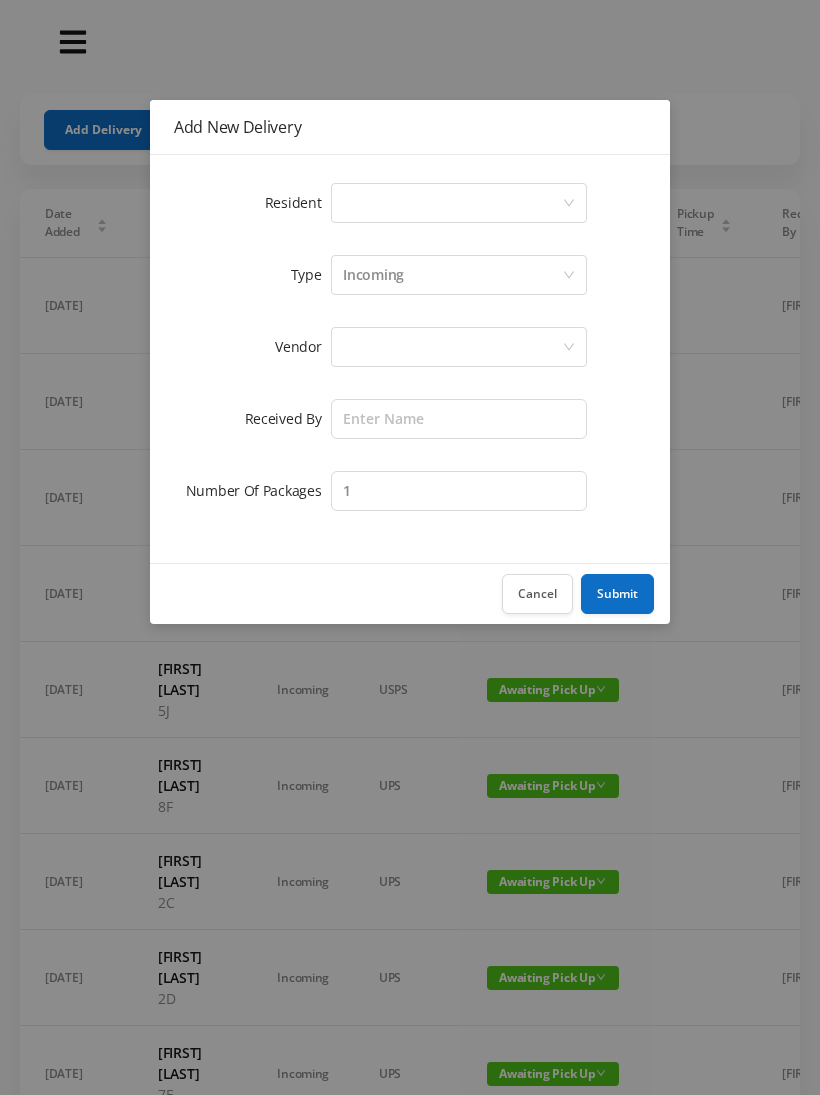click on "Select a person" at bounding box center [452, 203] 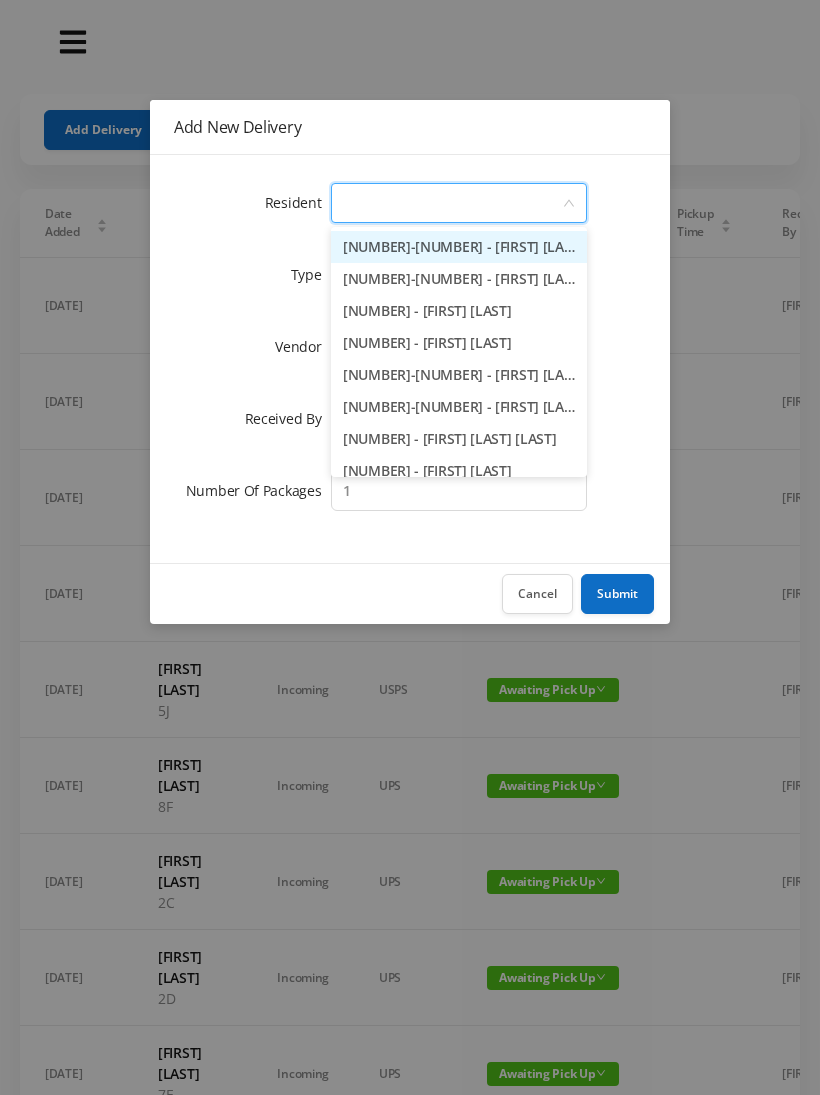 type on "[NUMBER]" 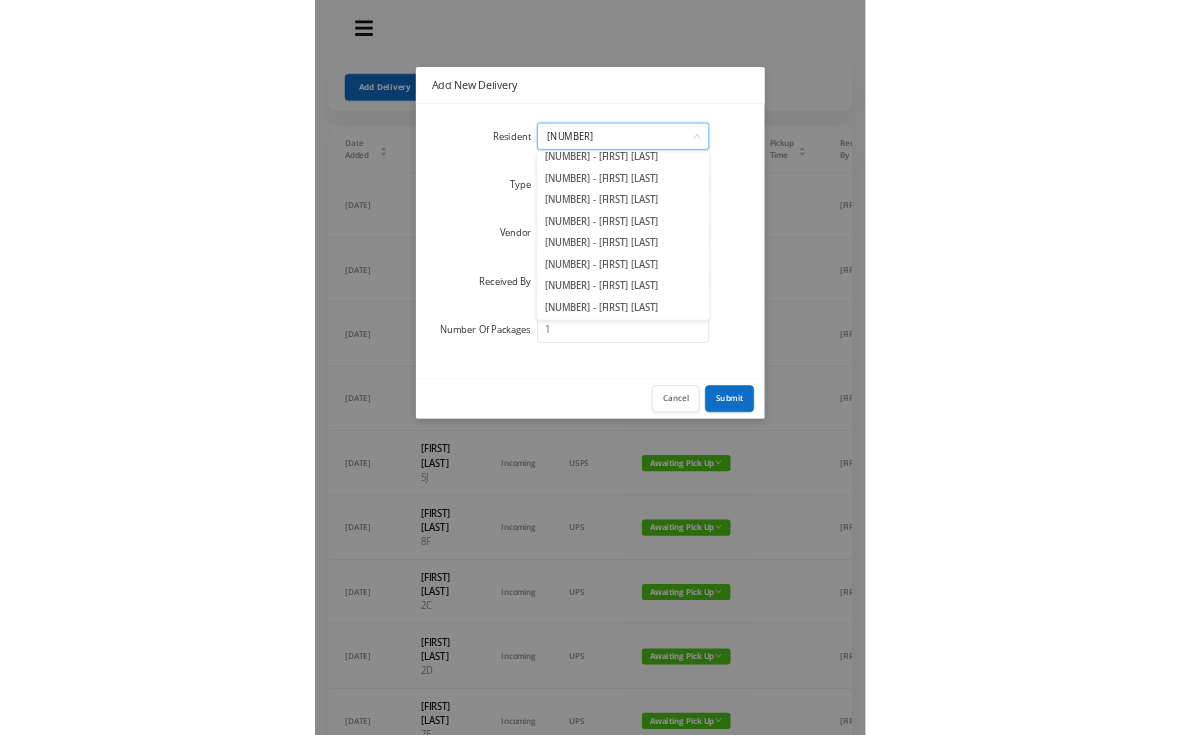 scroll, scrollTop: 110, scrollLeft: 0, axis: vertical 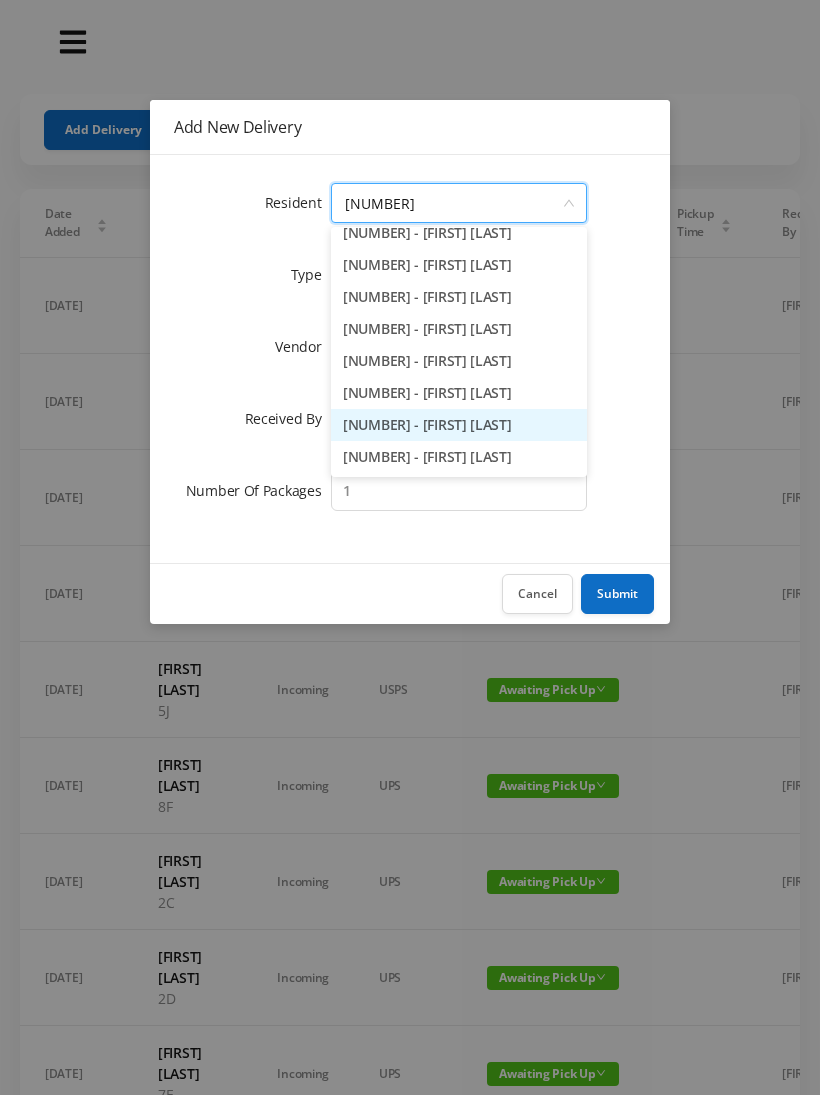 click on "[NUMBER] - [FIRST] [LAST]" at bounding box center (459, 425) 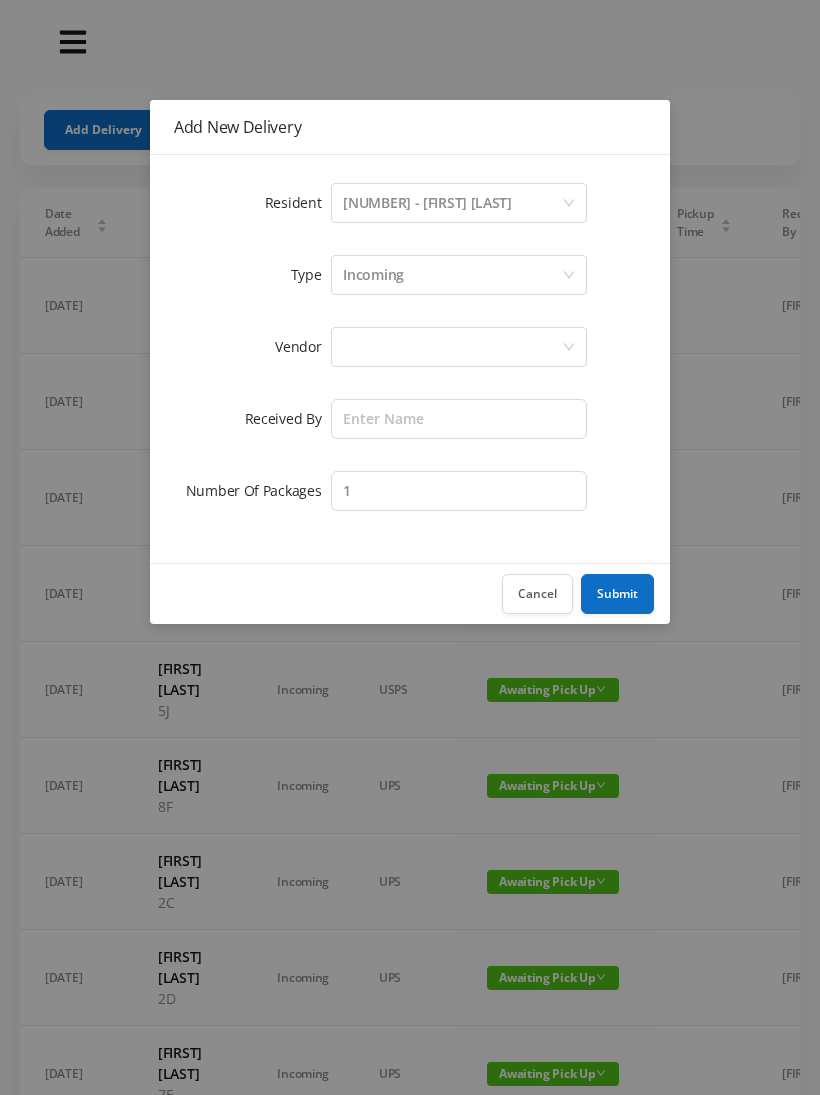 click at bounding box center (452, 347) 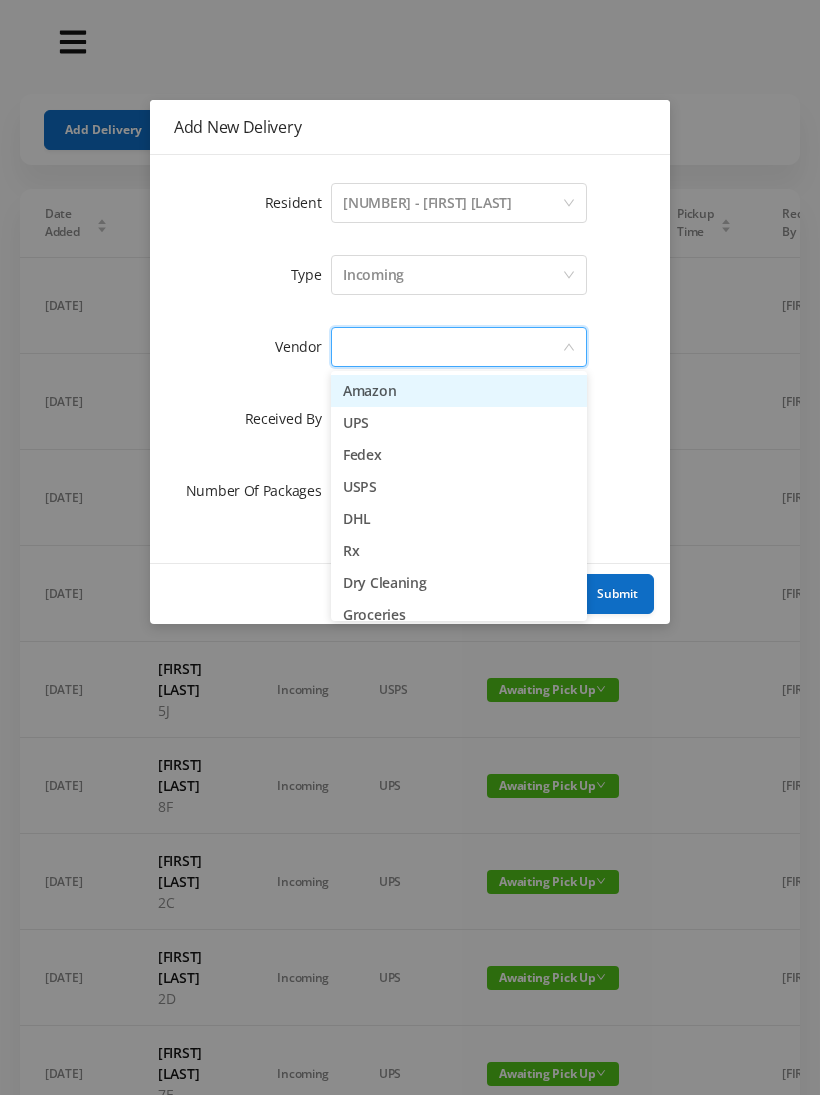 click on "Amazon" at bounding box center (459, 391) 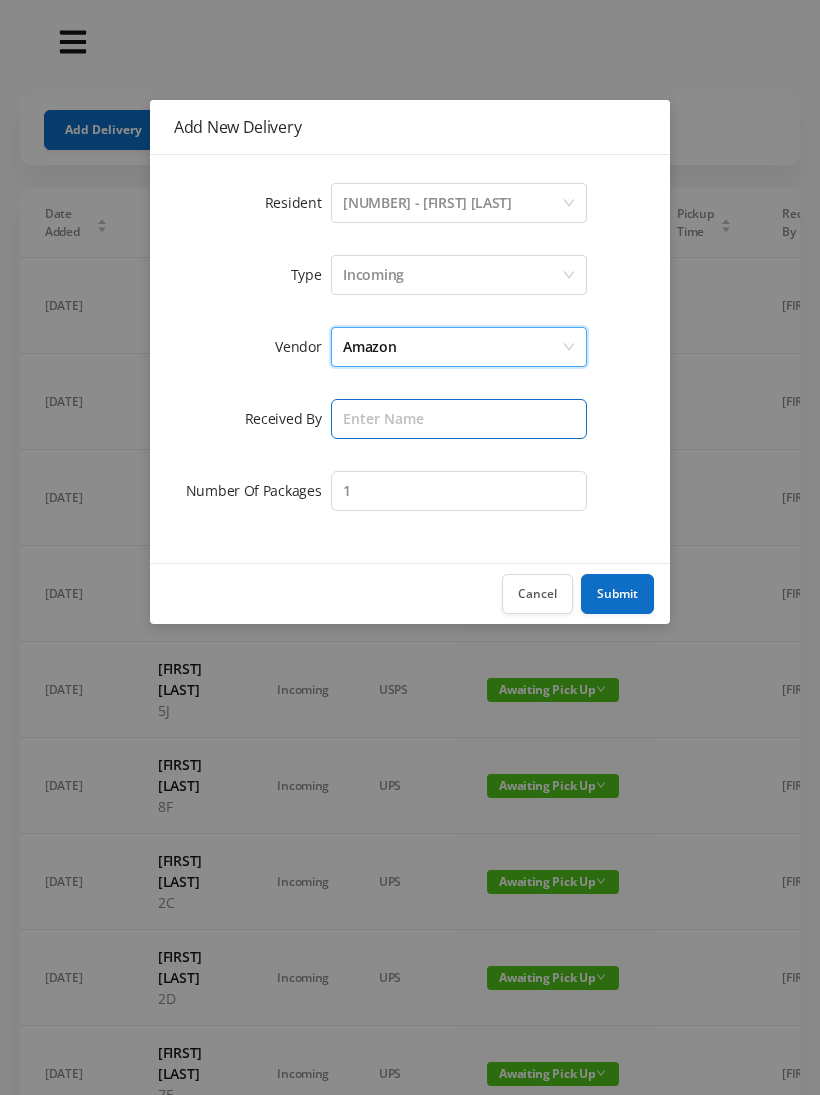 click at bounding box center (459, 419) 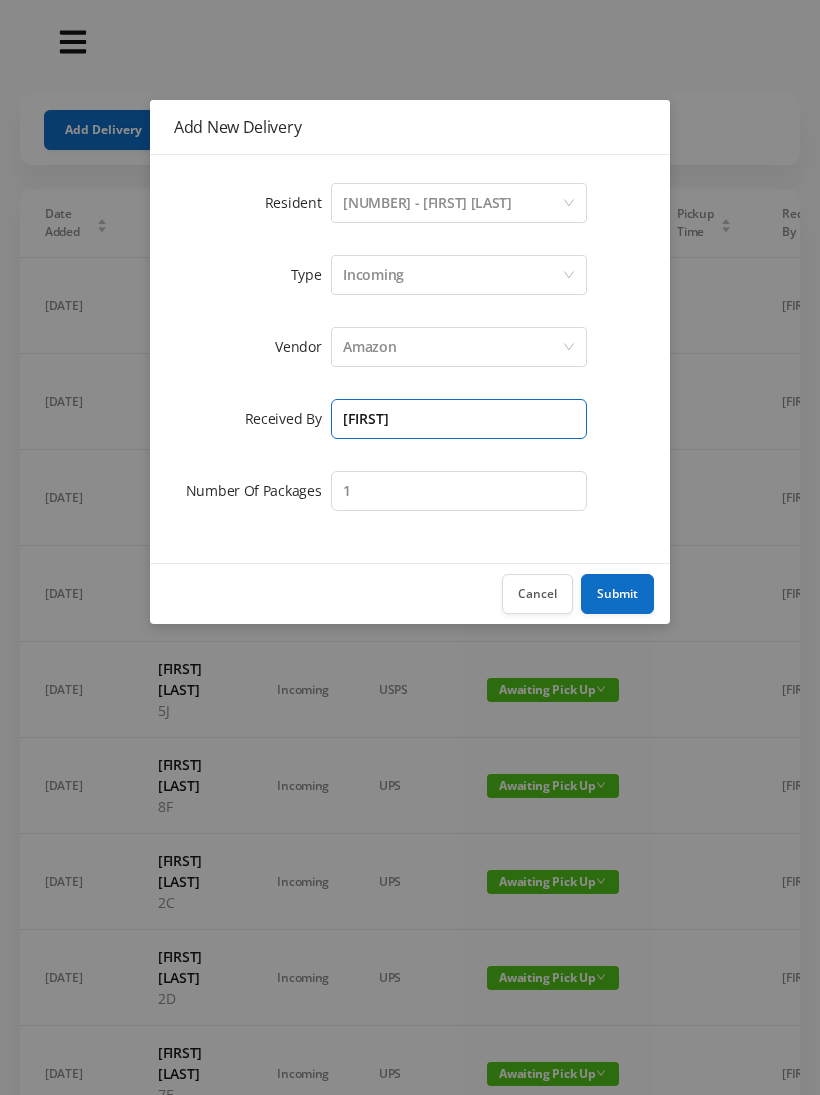 type on "[FIRST]" 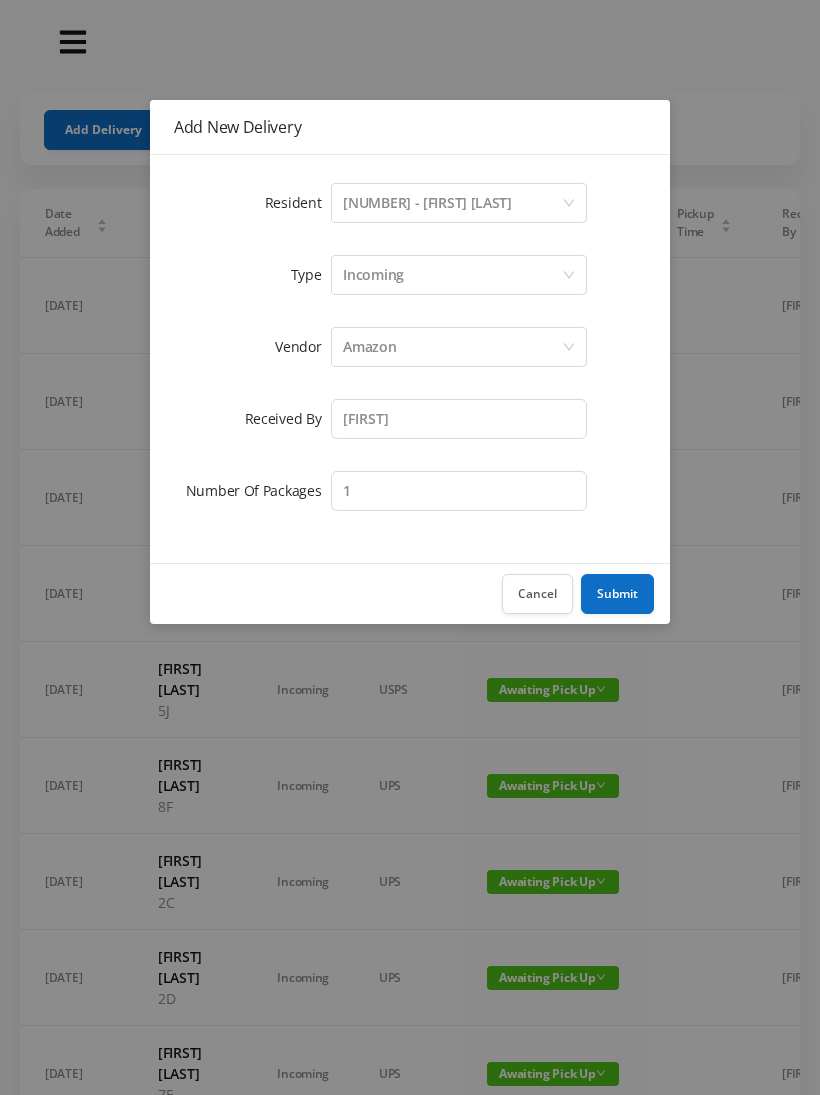 click on "Submit" at bounding box center (617, 594) 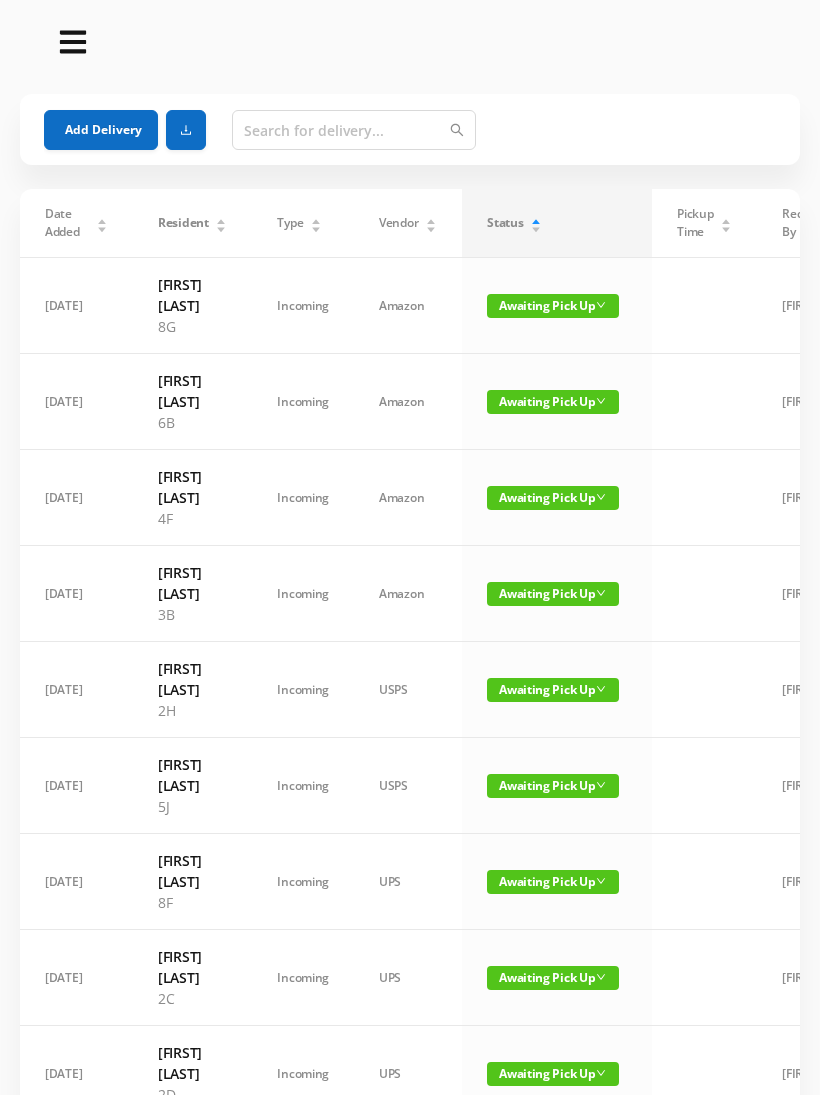 click on "Add Delivery" at bounding box center [101, 130] 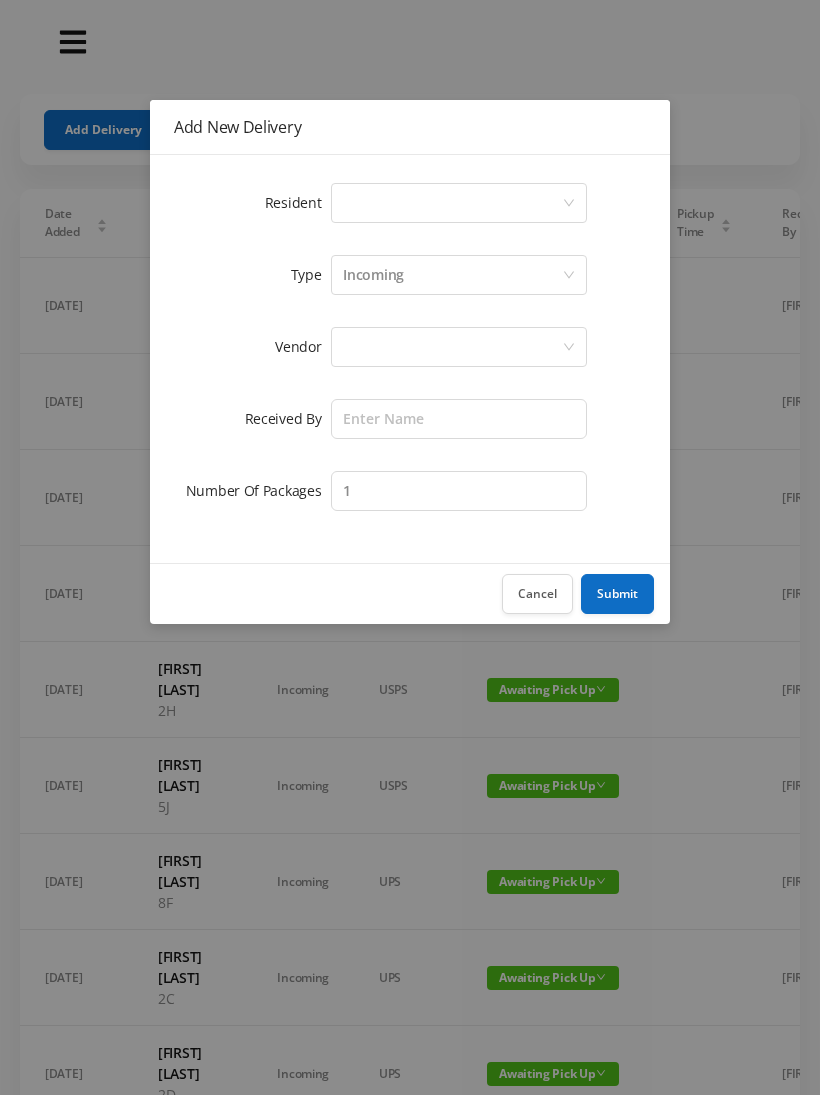 click on "Select a person" at bounding box center [452, 203] 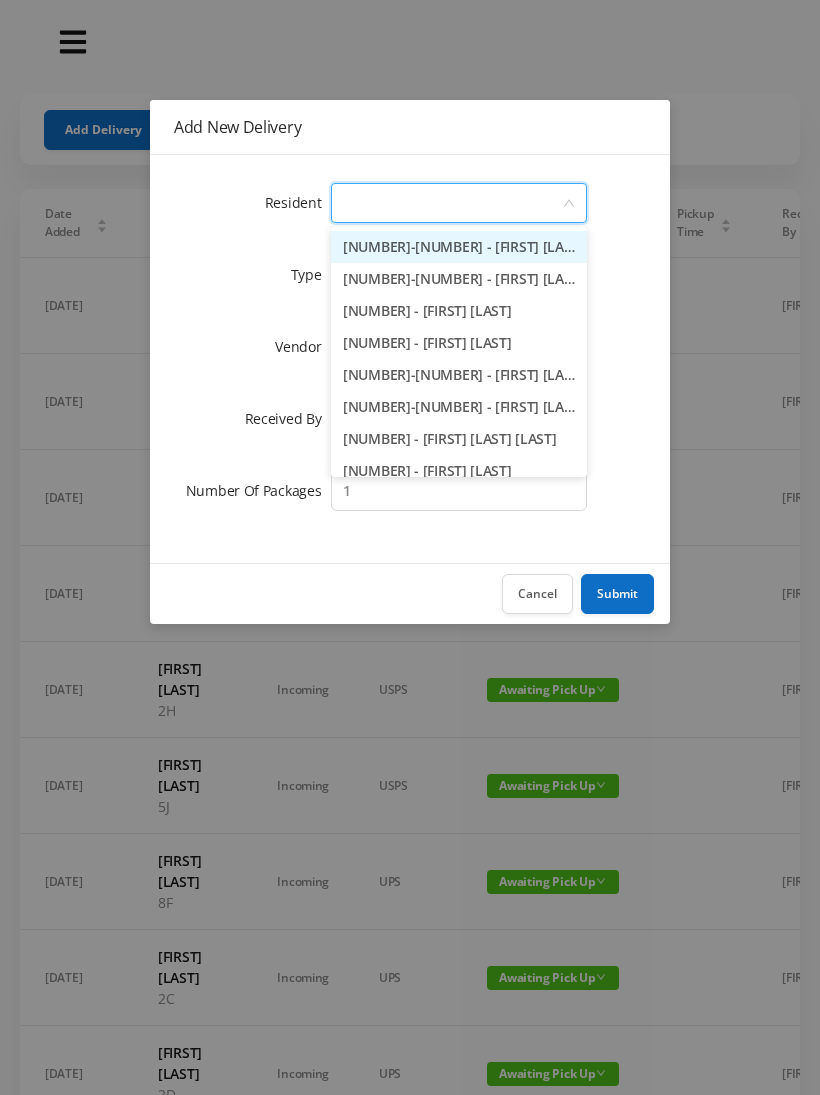 type on "2" 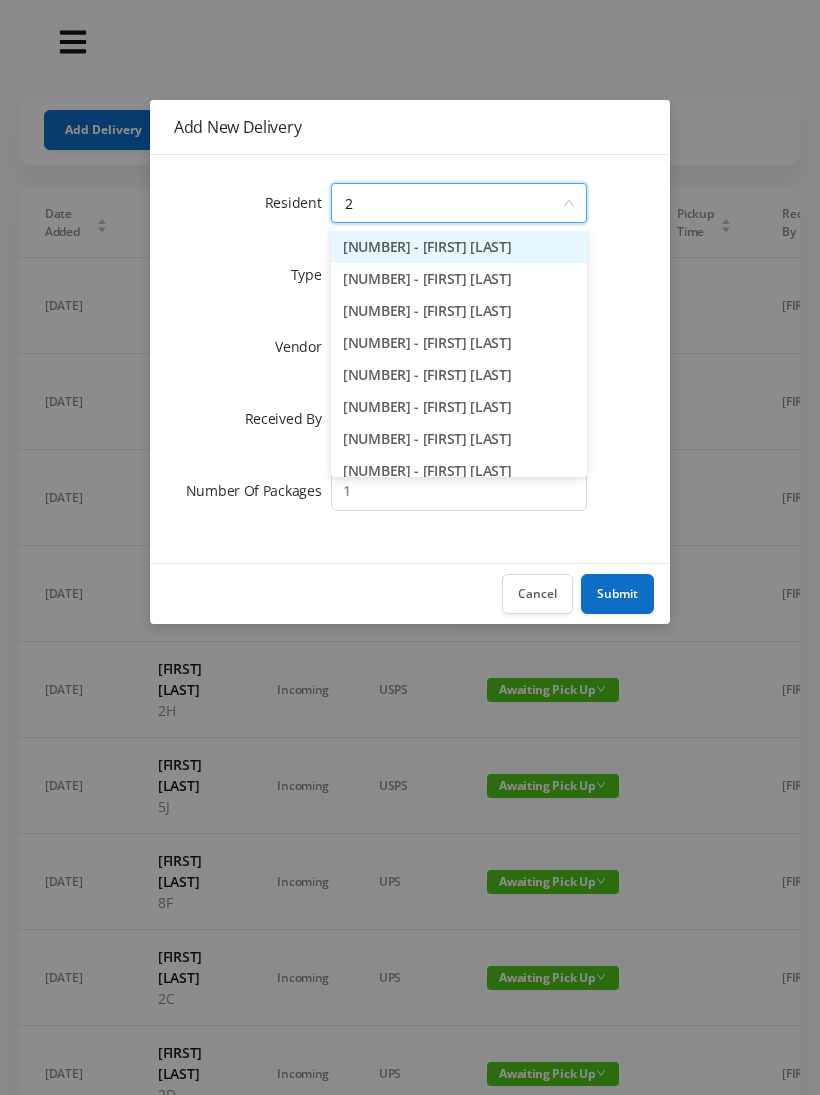 click on "[NUMBER] - [FIRST] [LAST]" at bounding box center (459, 279) 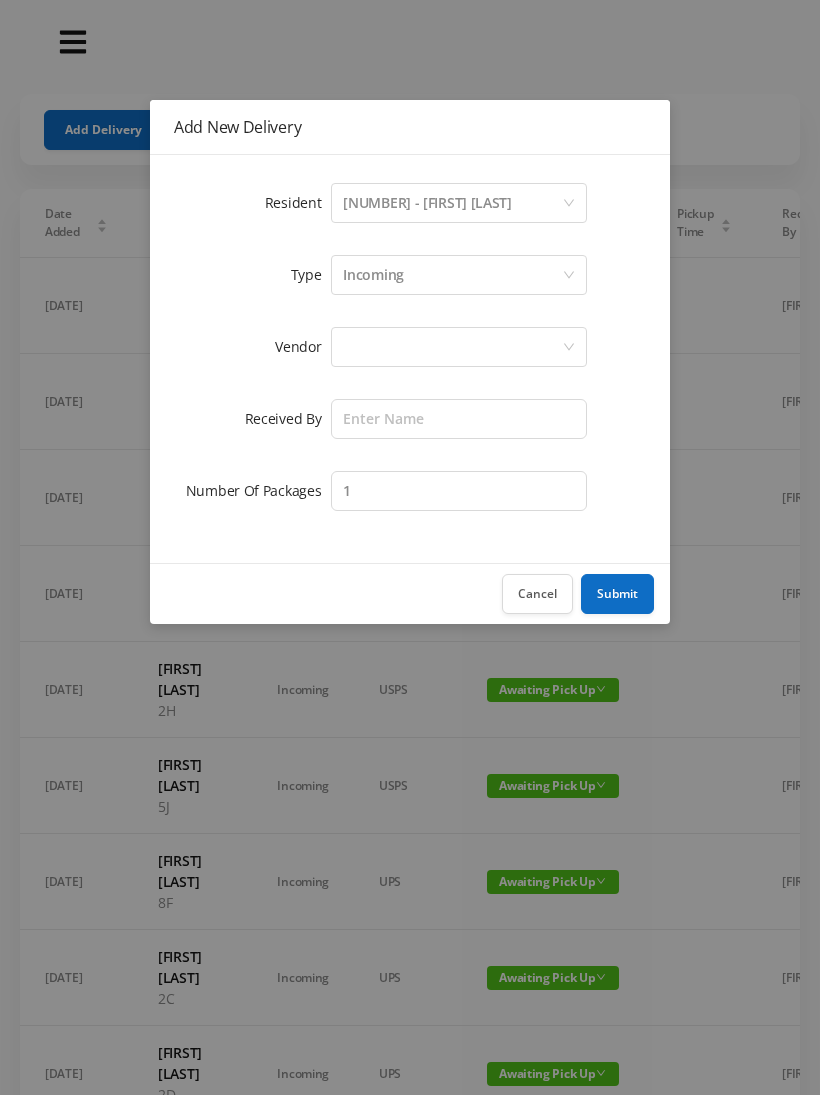 click at bounding box center [452, 347] 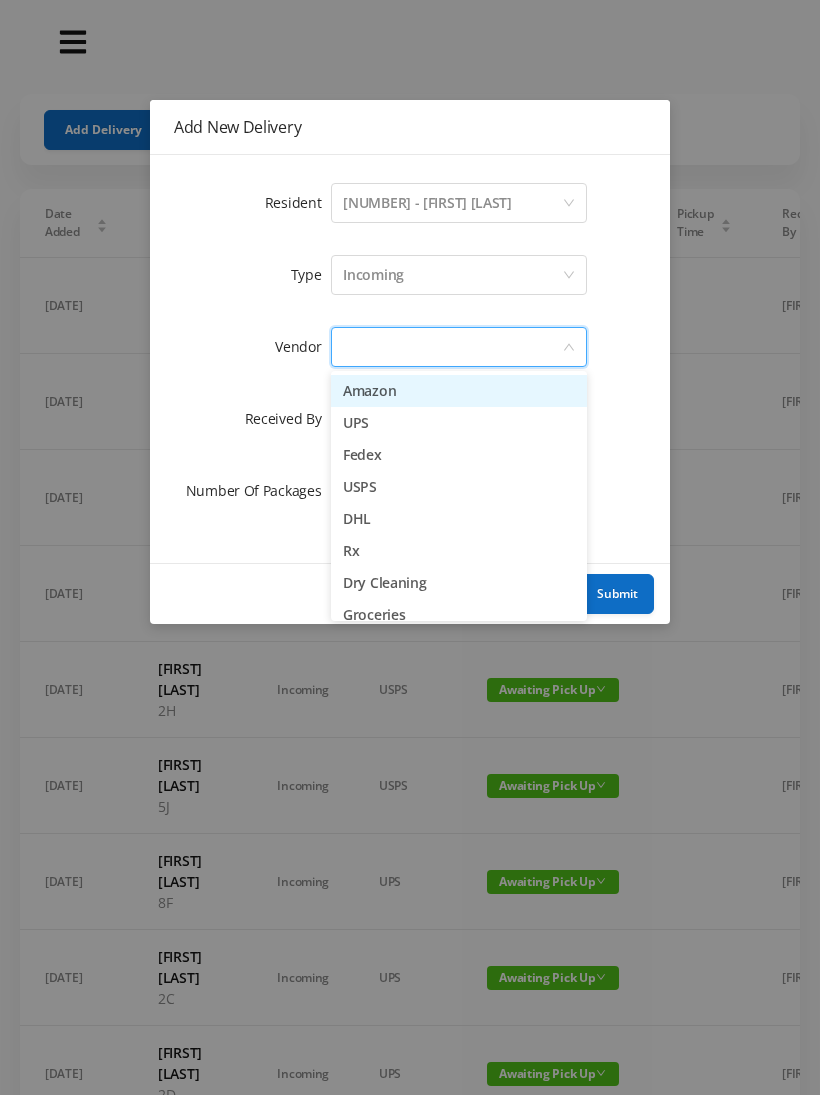 click on "Amazon" at bounding box center (459, 391) 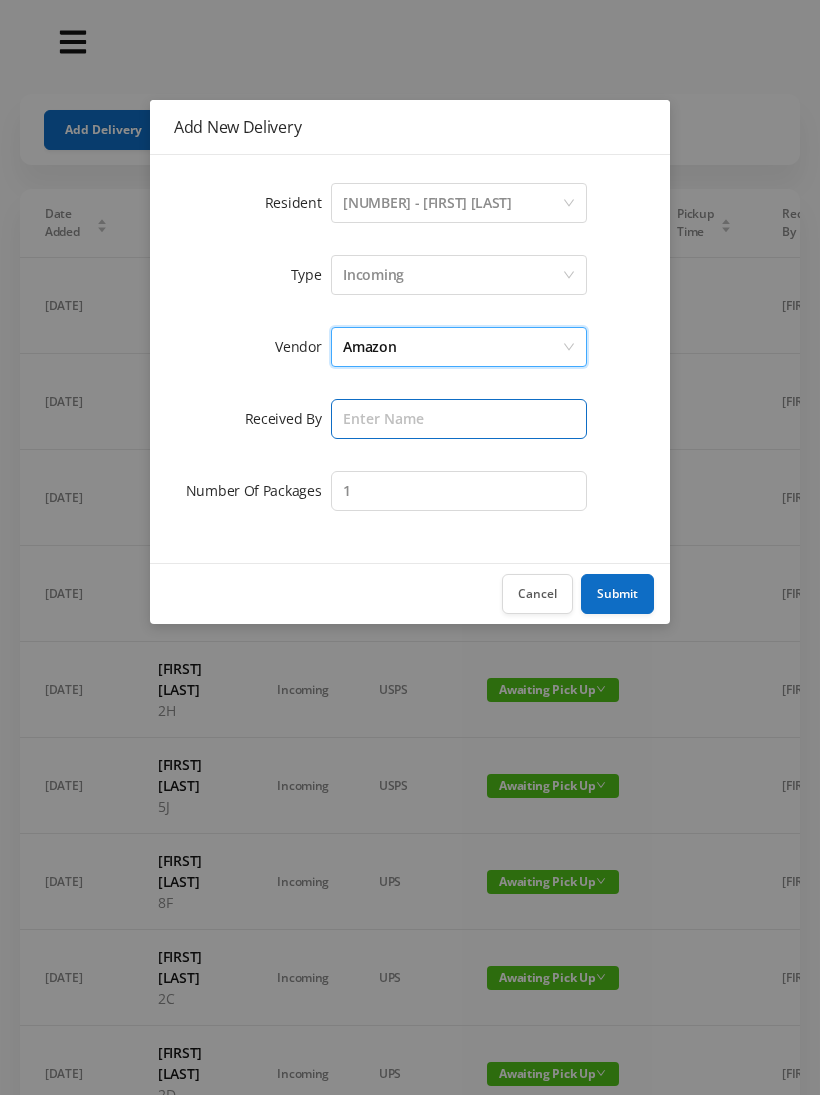 click at bounding box center [459, 419] 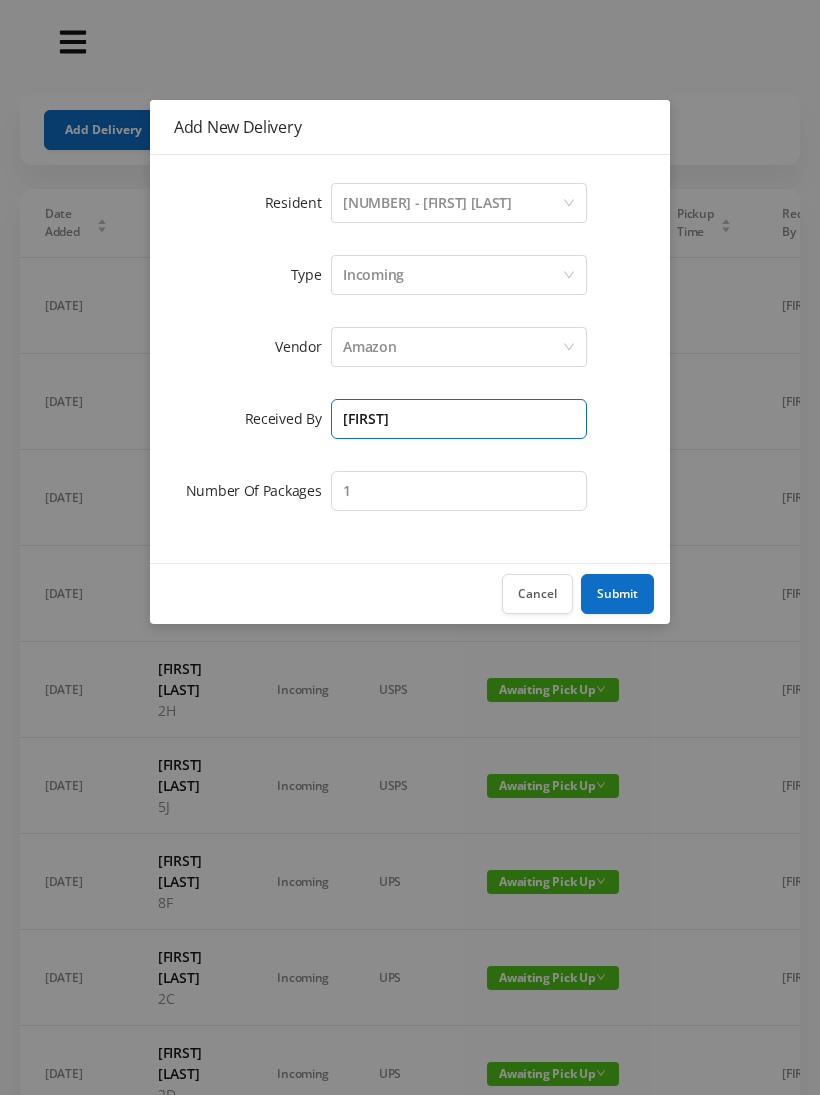 type on "[FIRST]" 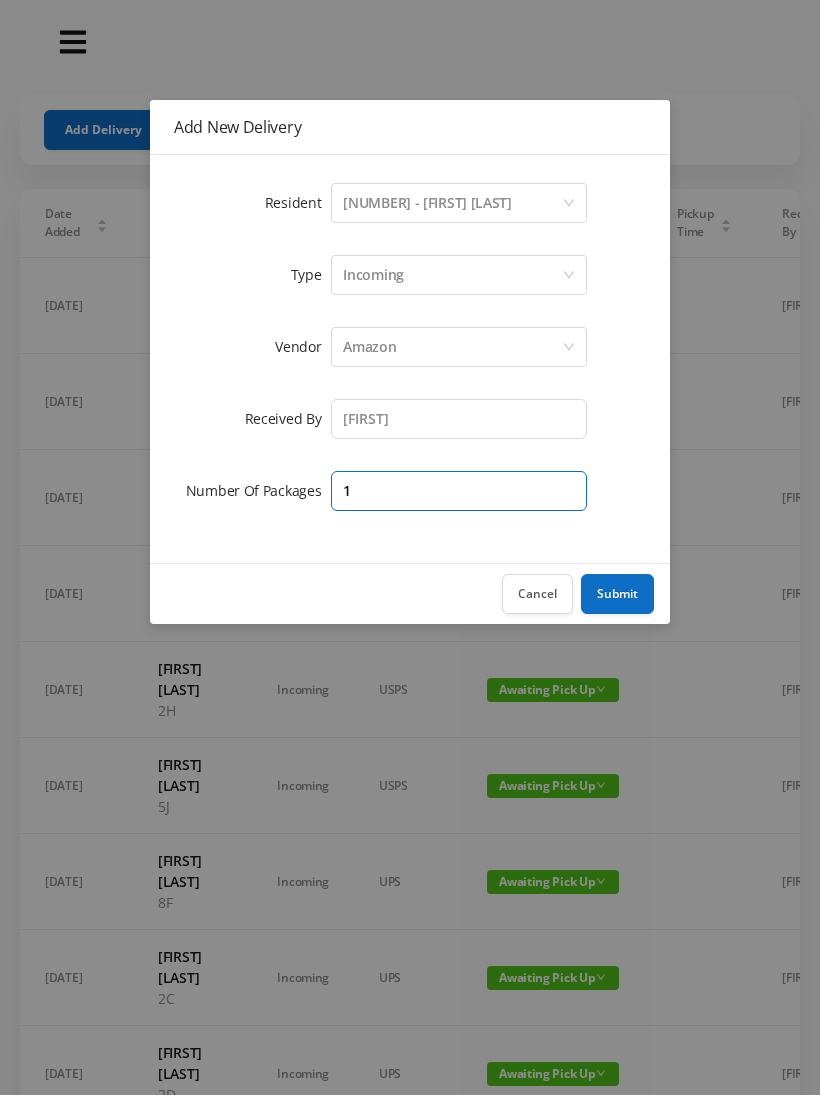 click on "1" at bounding box center (459, 491) 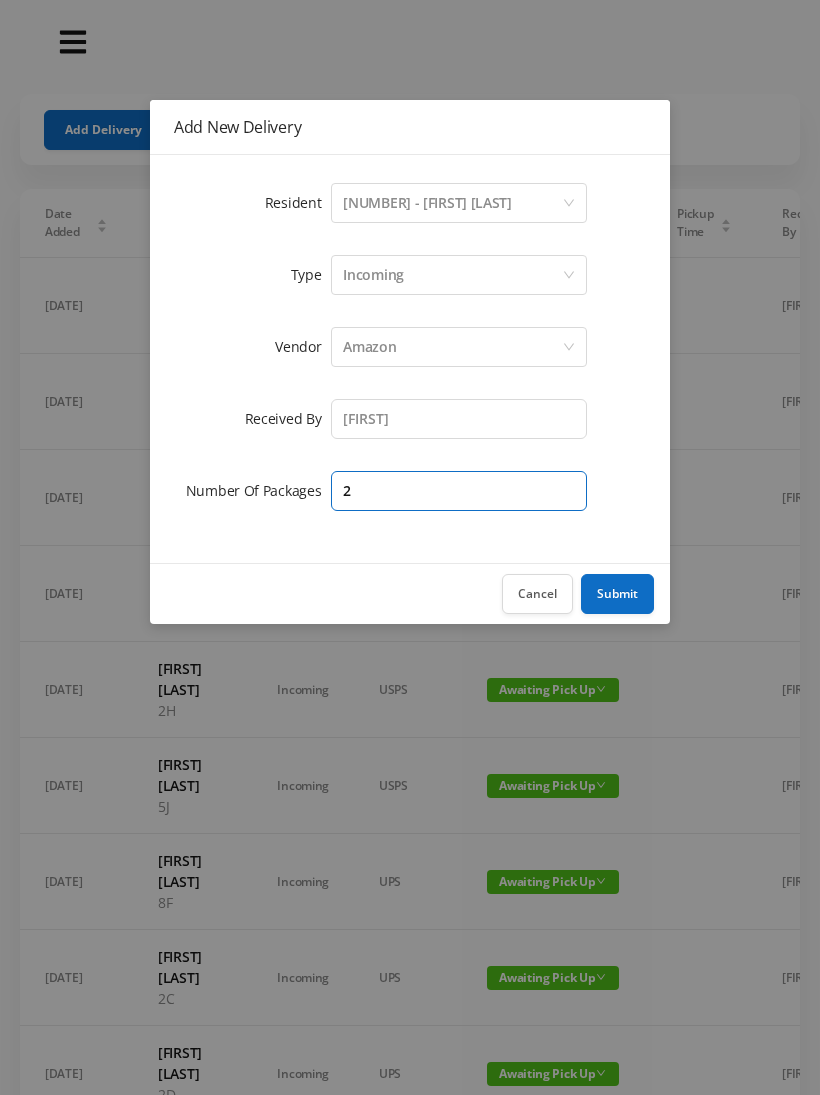 type on "2" 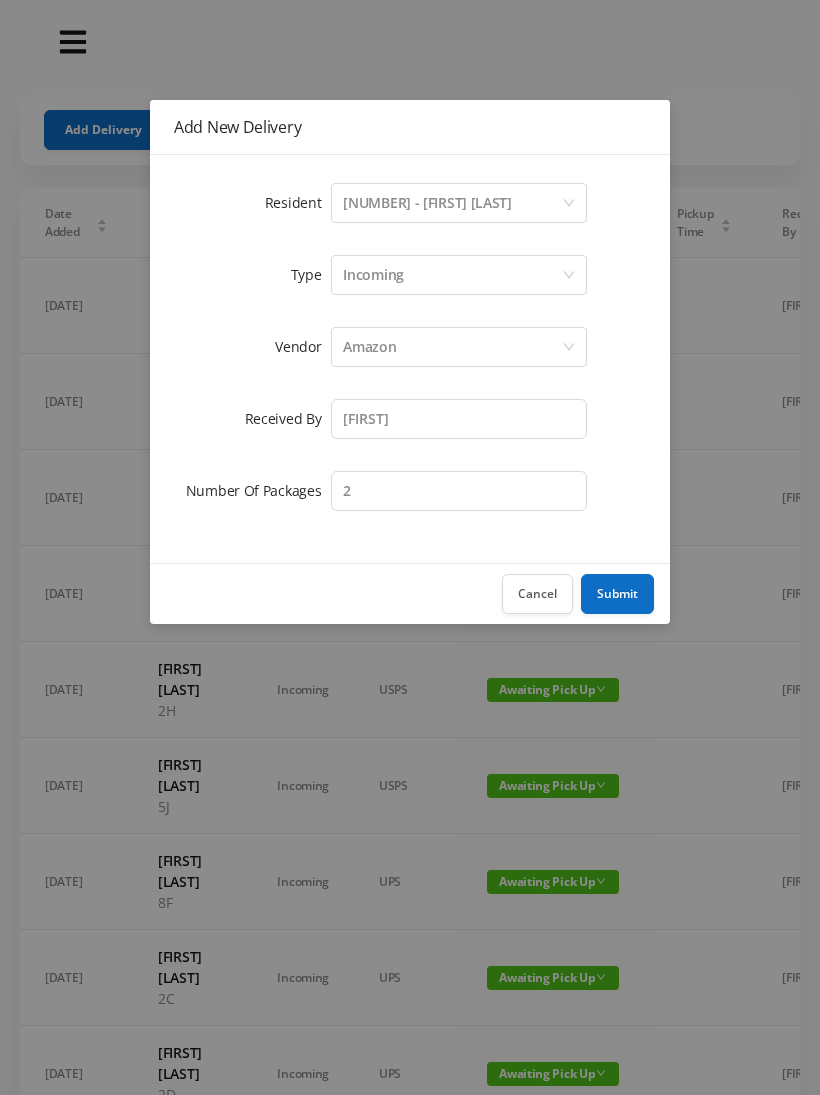 click on "Submit" at bounding box center (617, 594) 